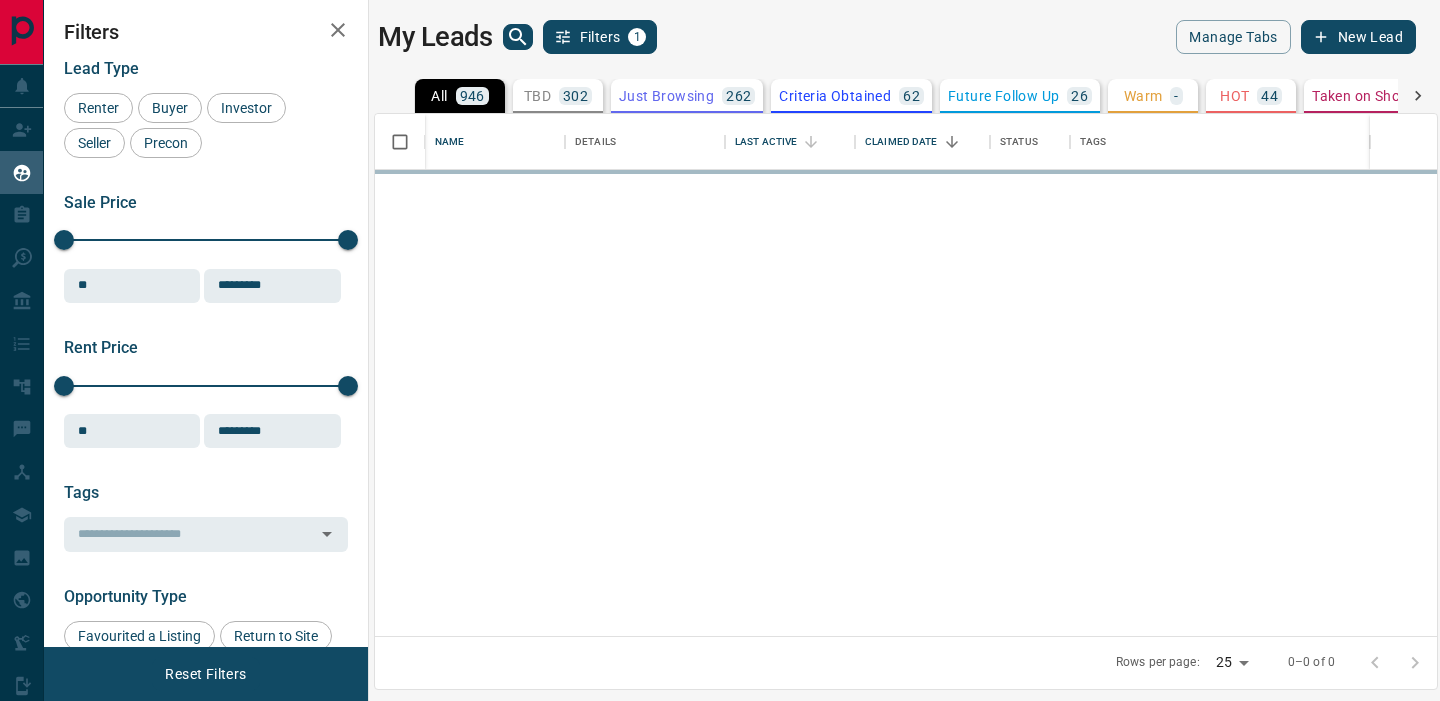 scroll, scrollTop: 0, scrollLeft: 0, axis: both 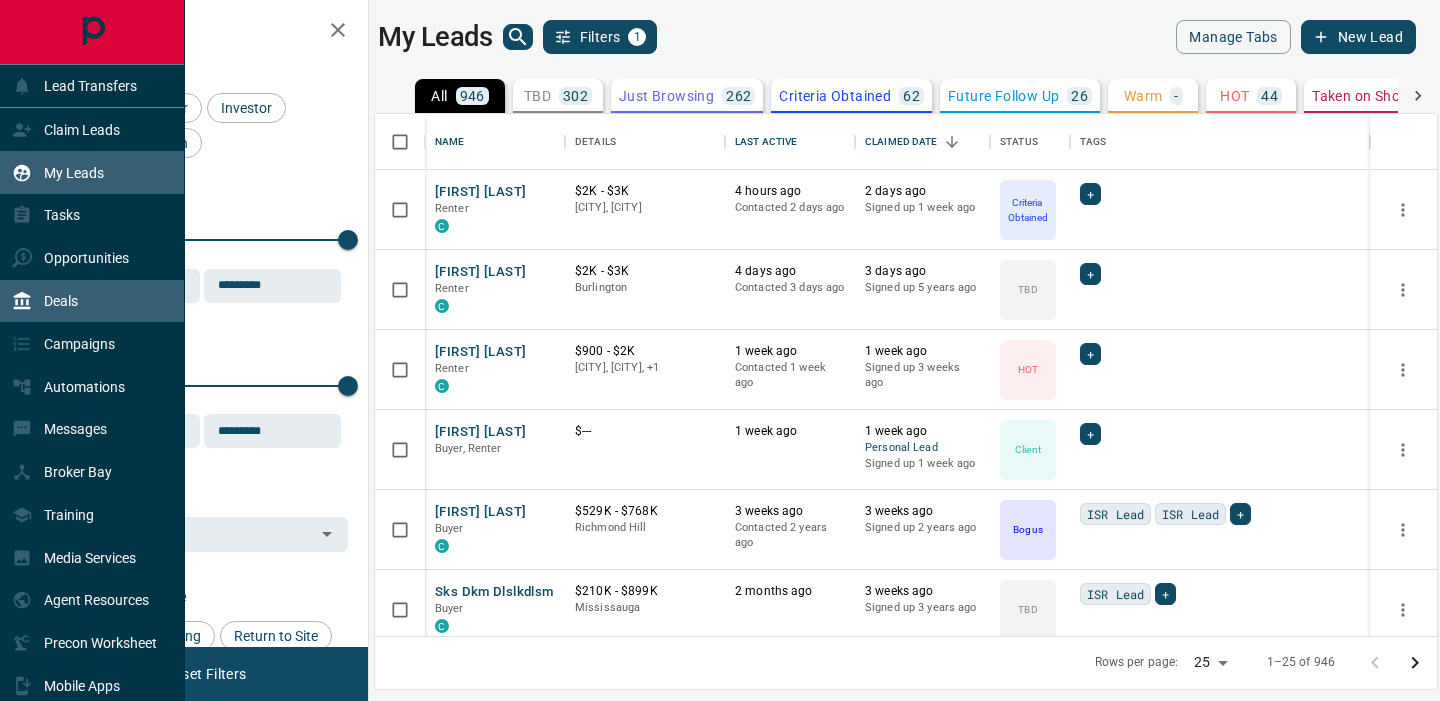 click on "Deals" at bounding box center (92, 301) 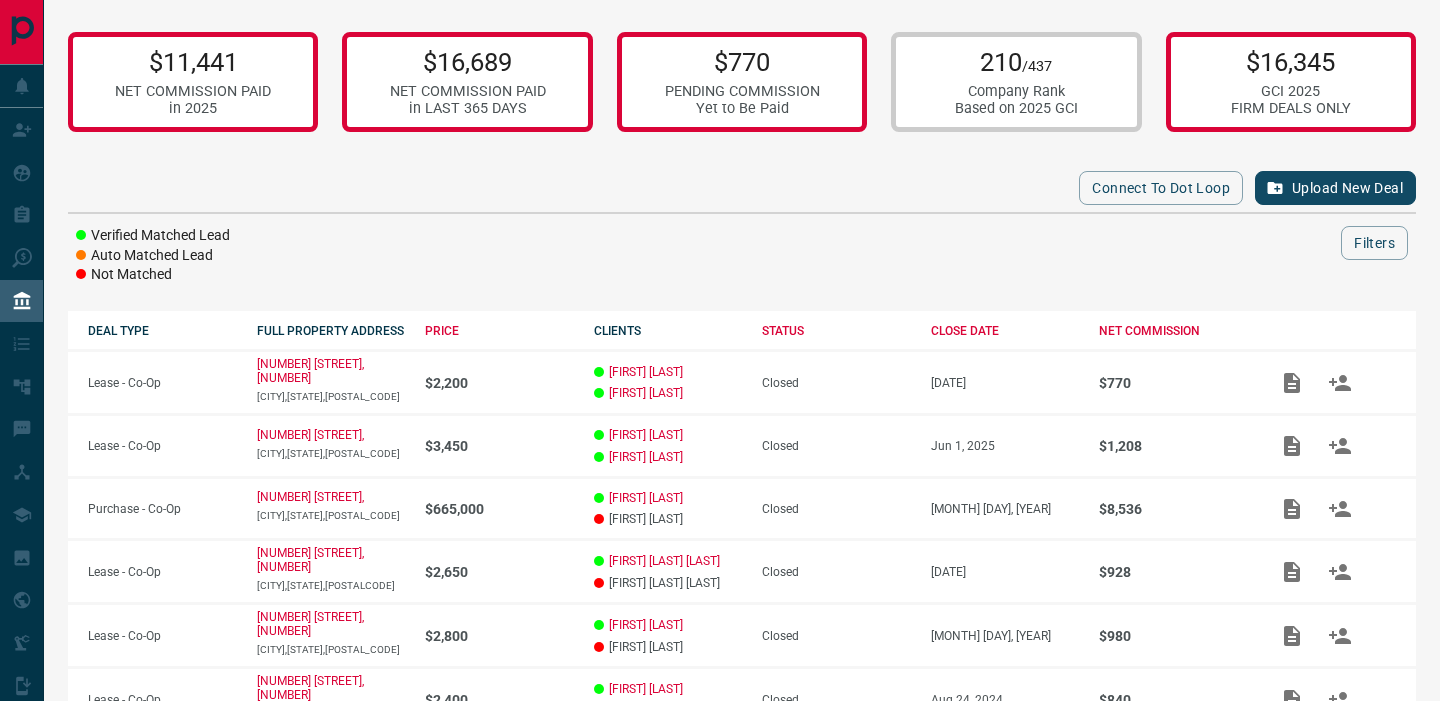 click on "Upload New Deal" at bounding box center (1335, 188) 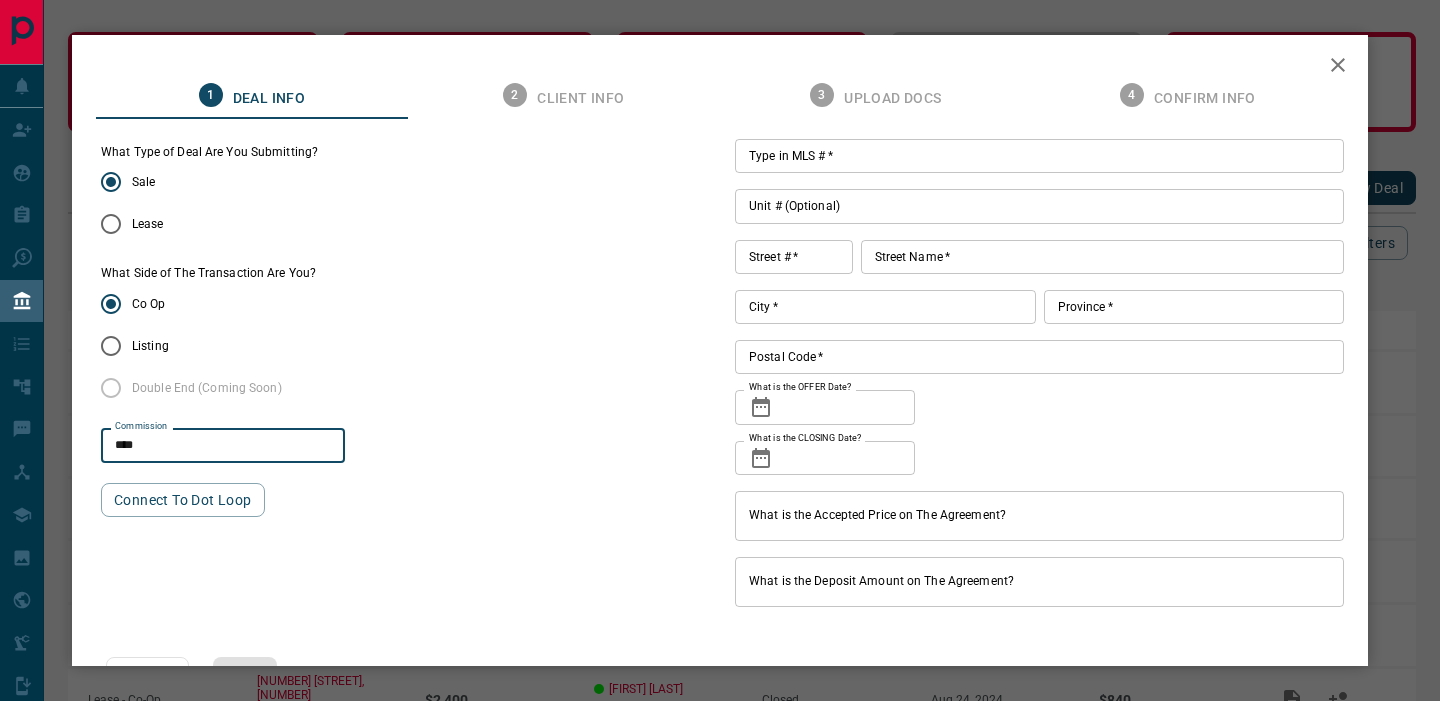 click on "****" at bounding box center [223, 446] 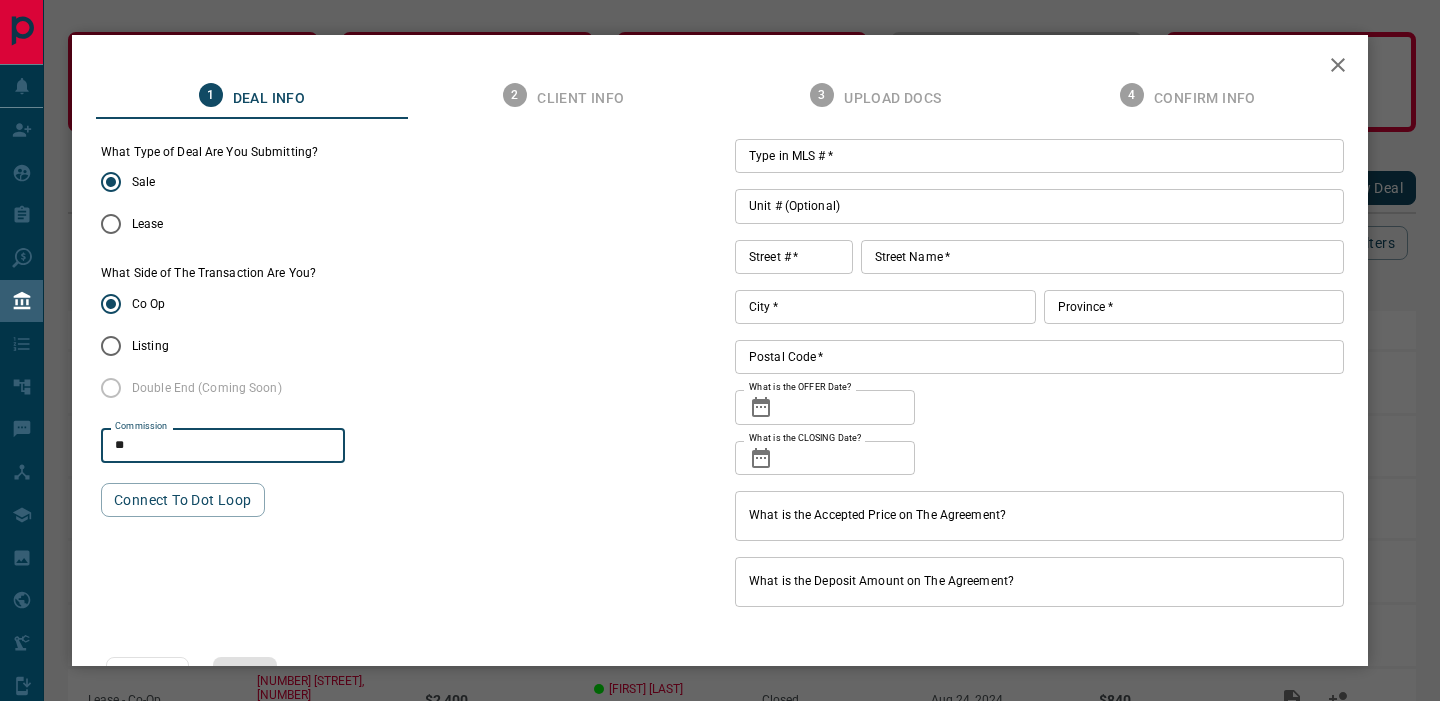 type on "**" 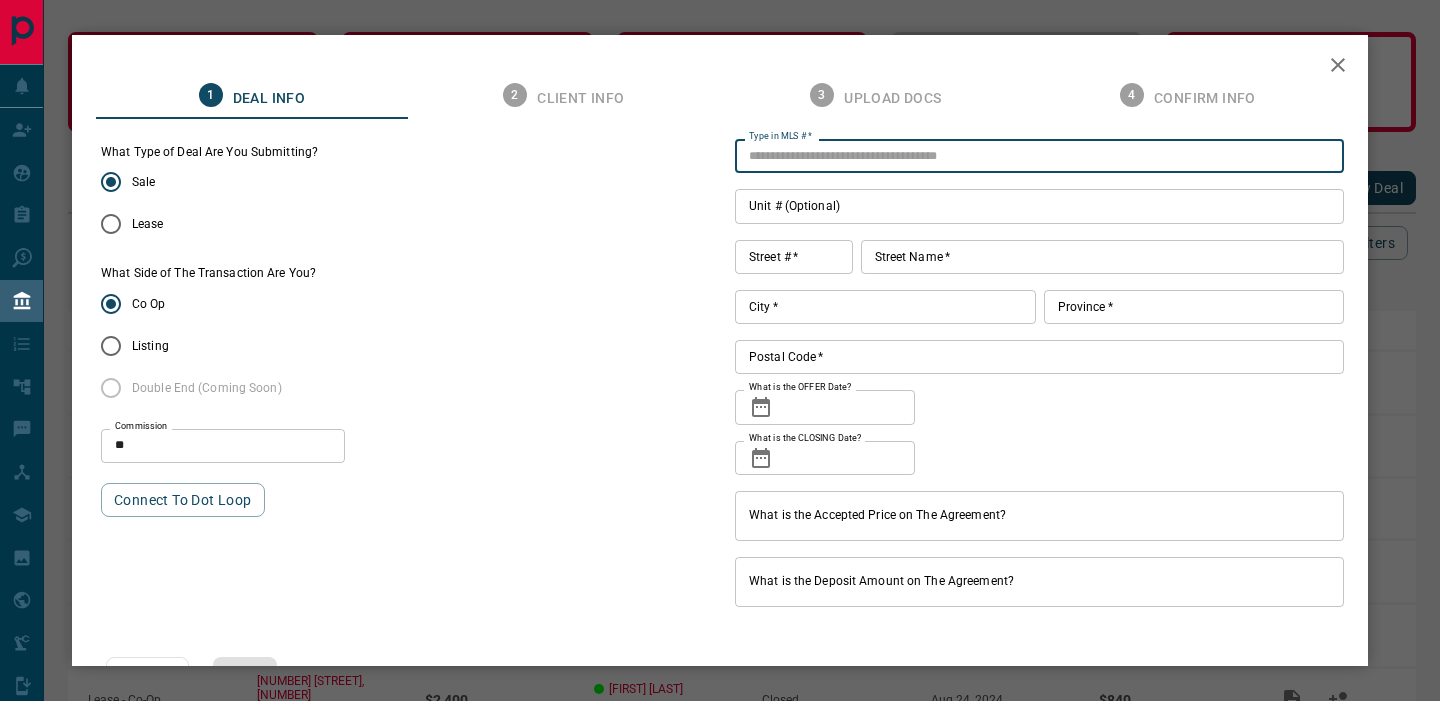 click on "Type in MLS #   *" at bounding box center (1039, 156) 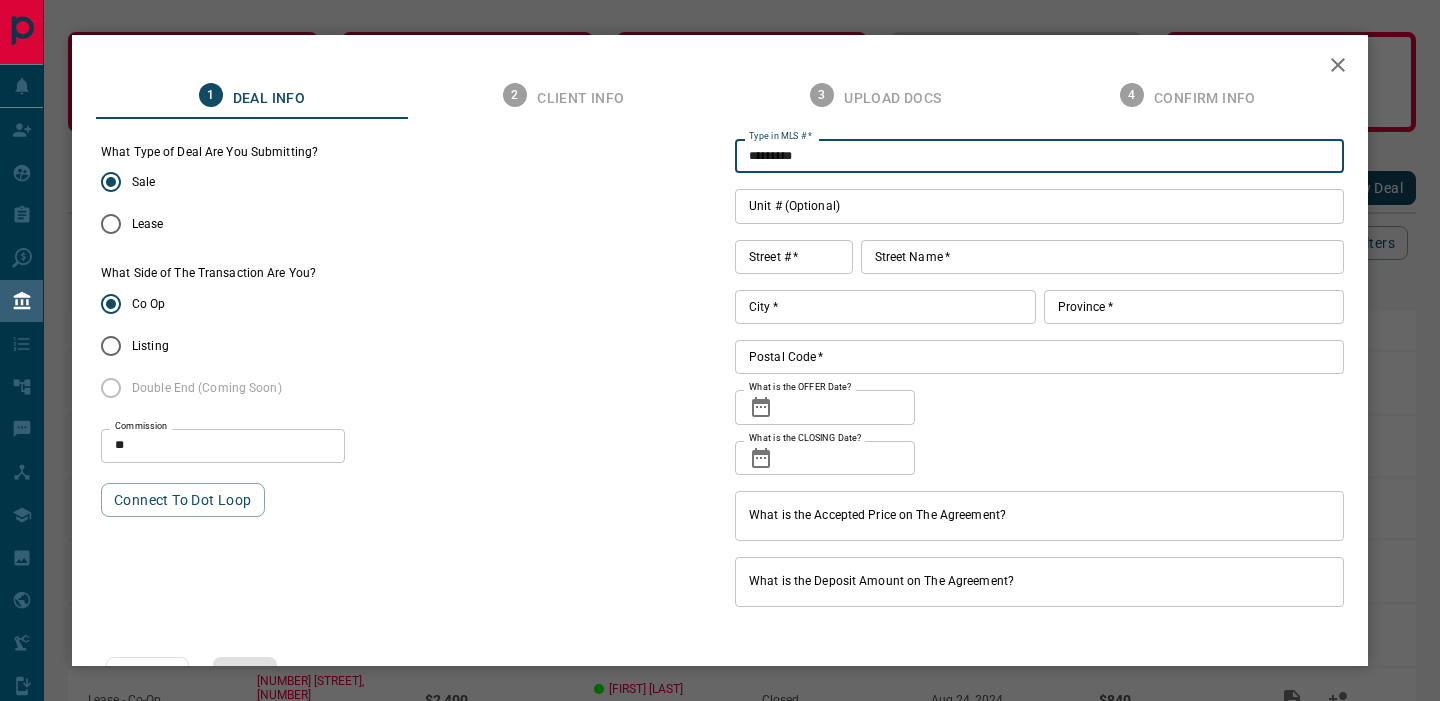 type on "*********" 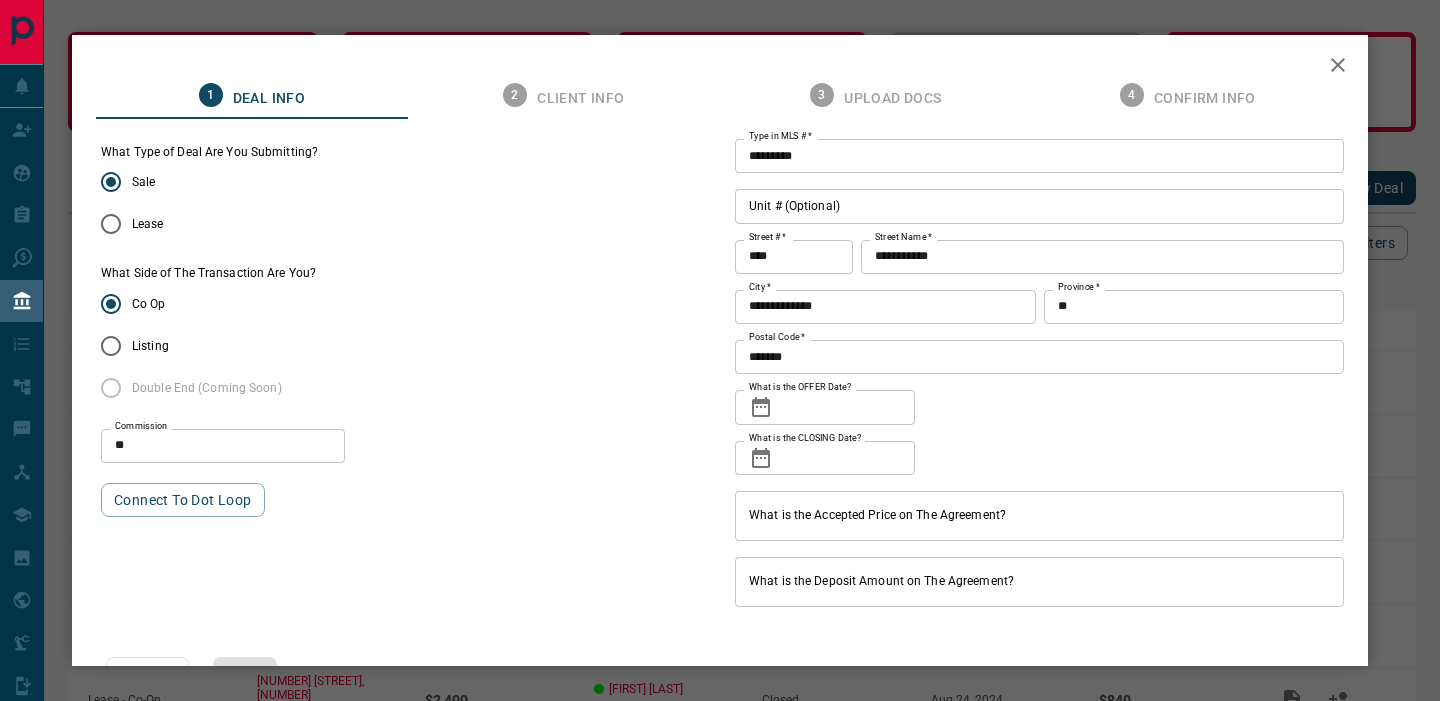 click 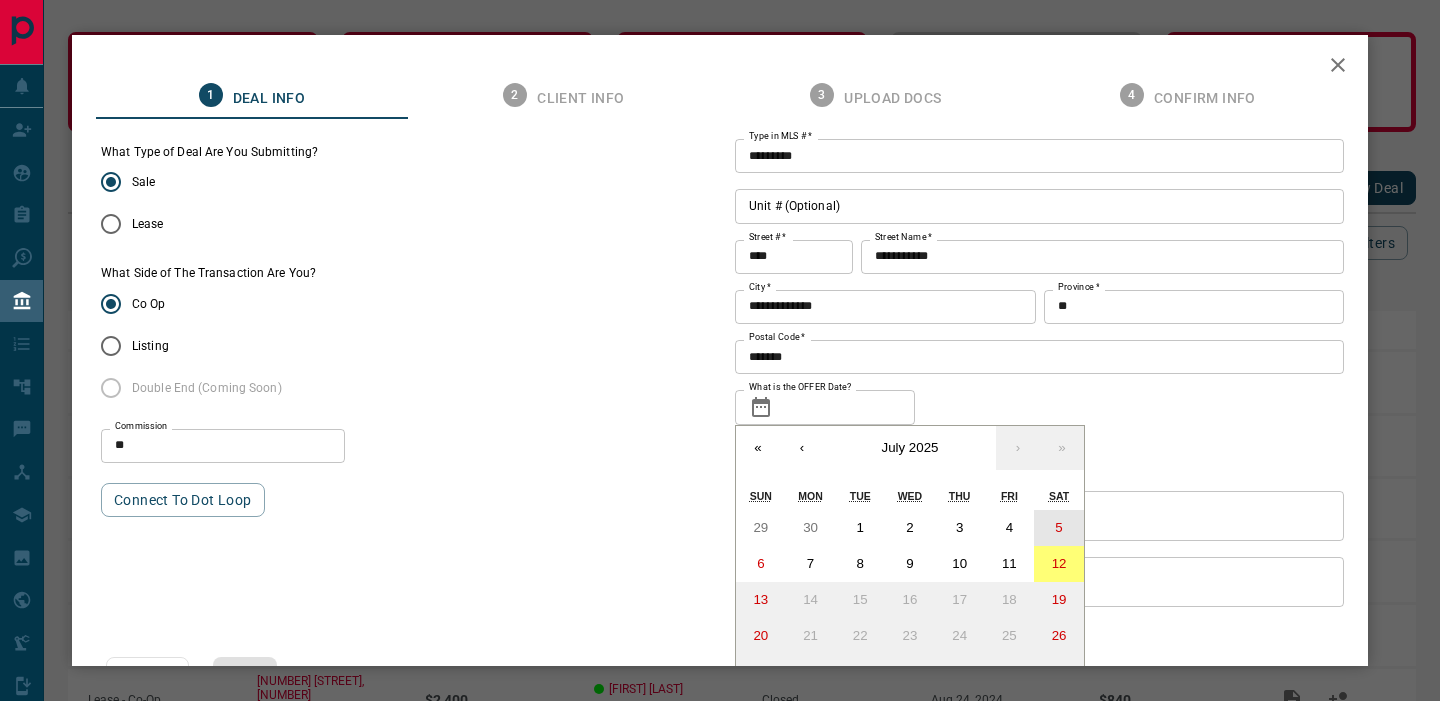 click on "5" at bounding box center (1059, 528) 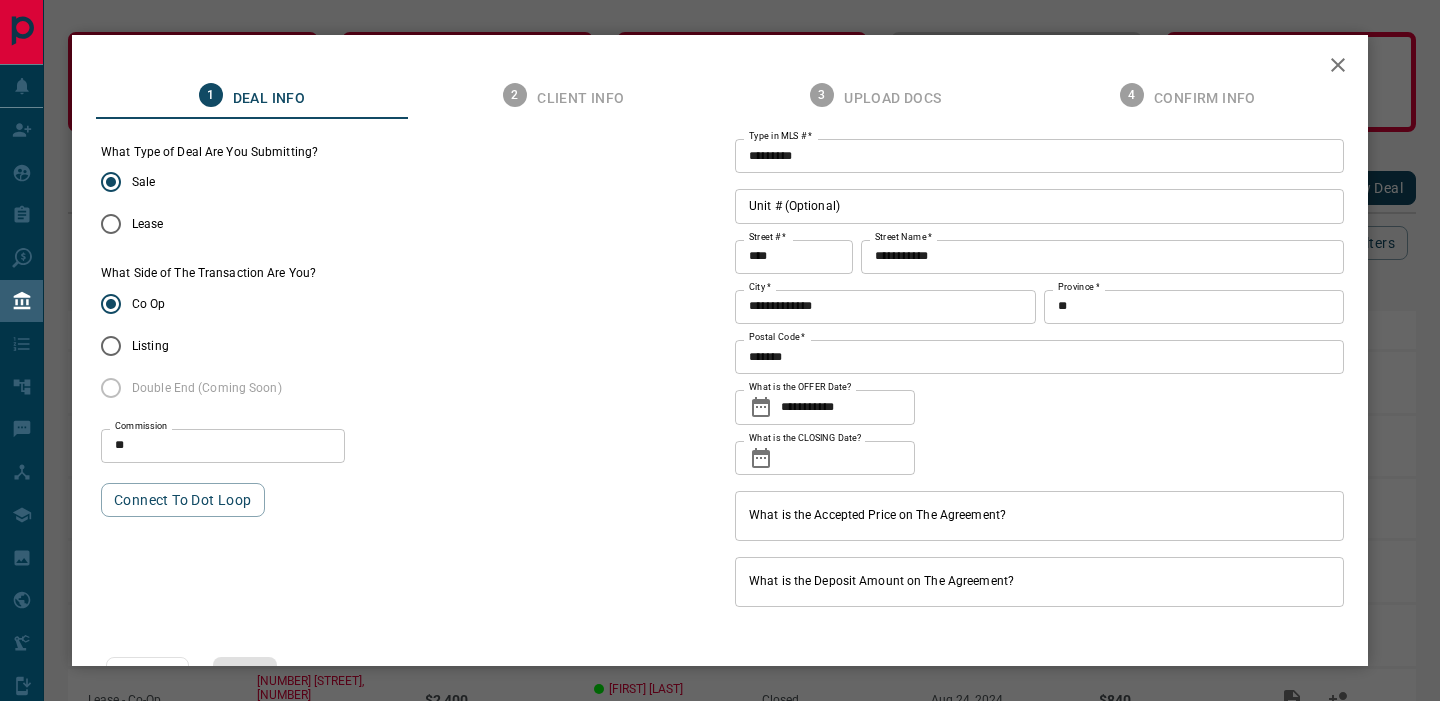 type on "**********" 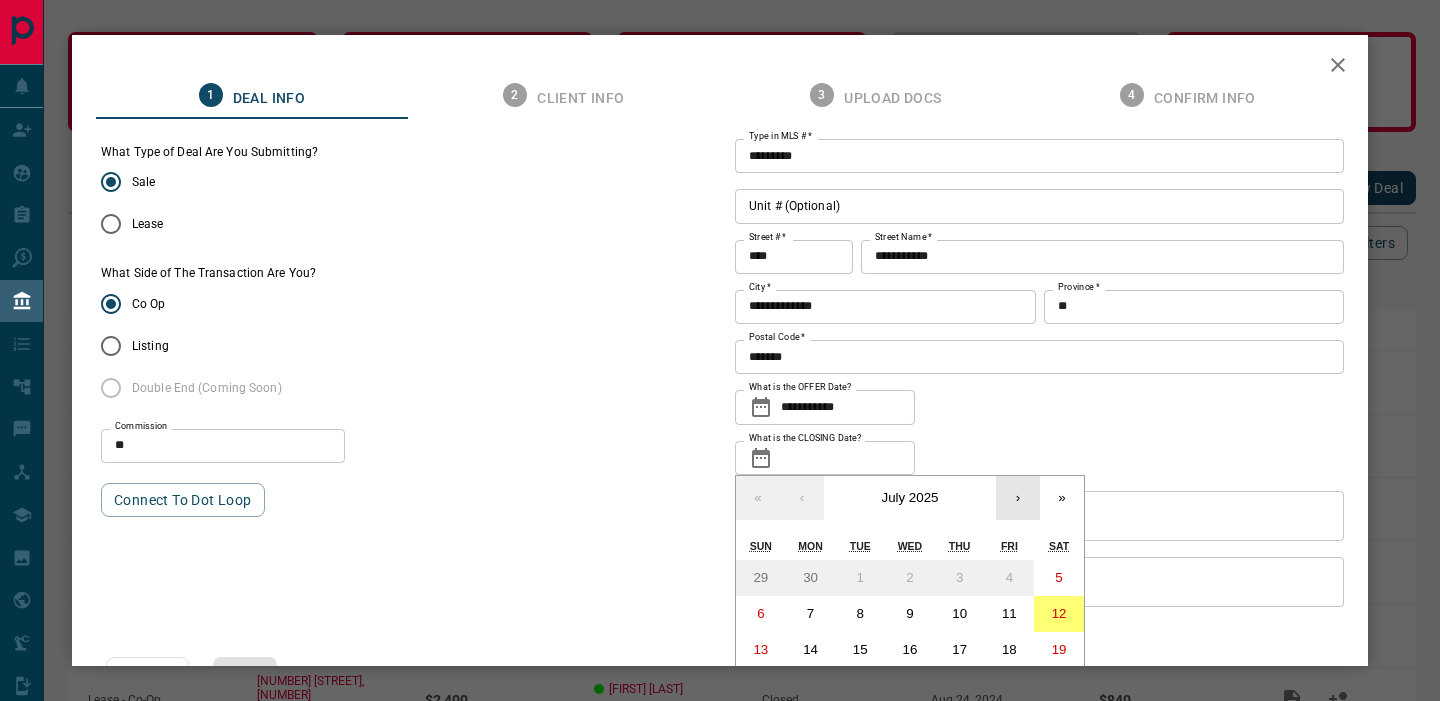 click on "›" at bounding box center [1018, 498] 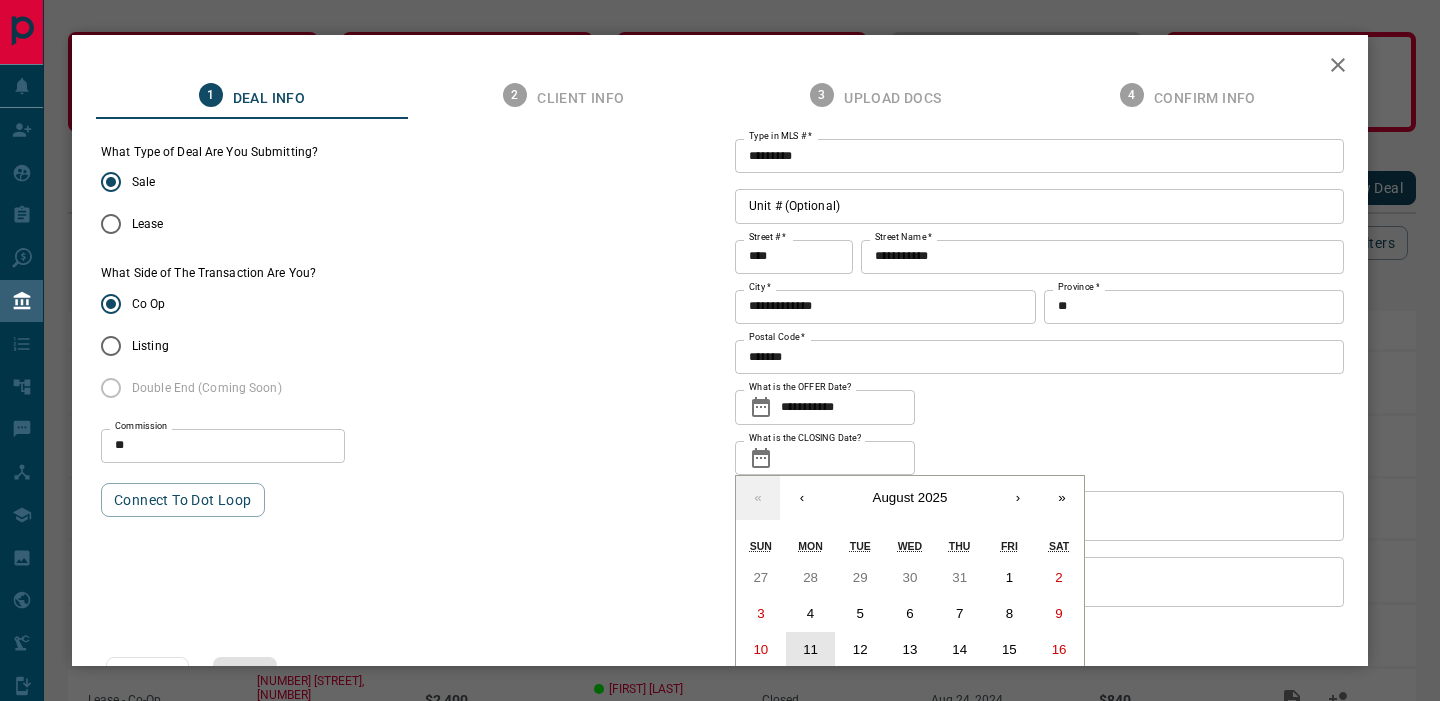 click on "11" at bounding box center [810, 649] 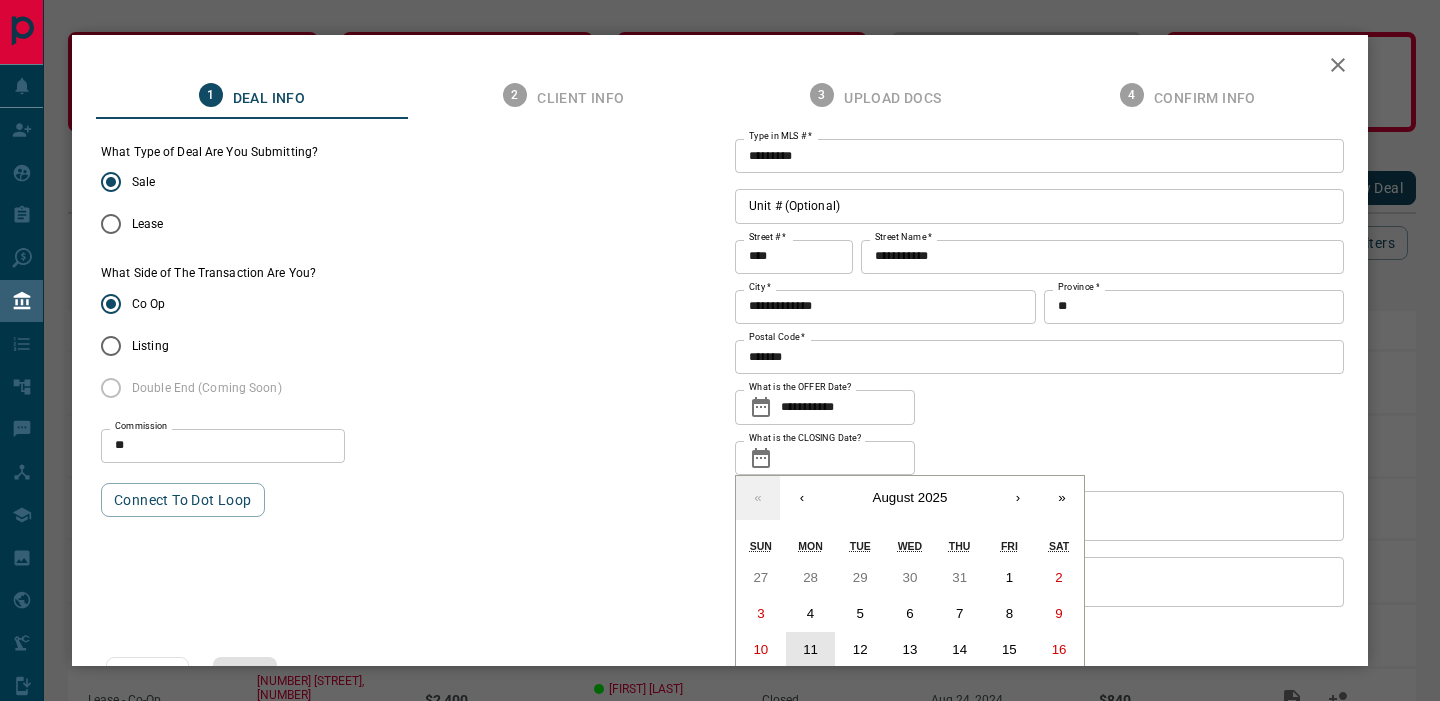 type on "**********" 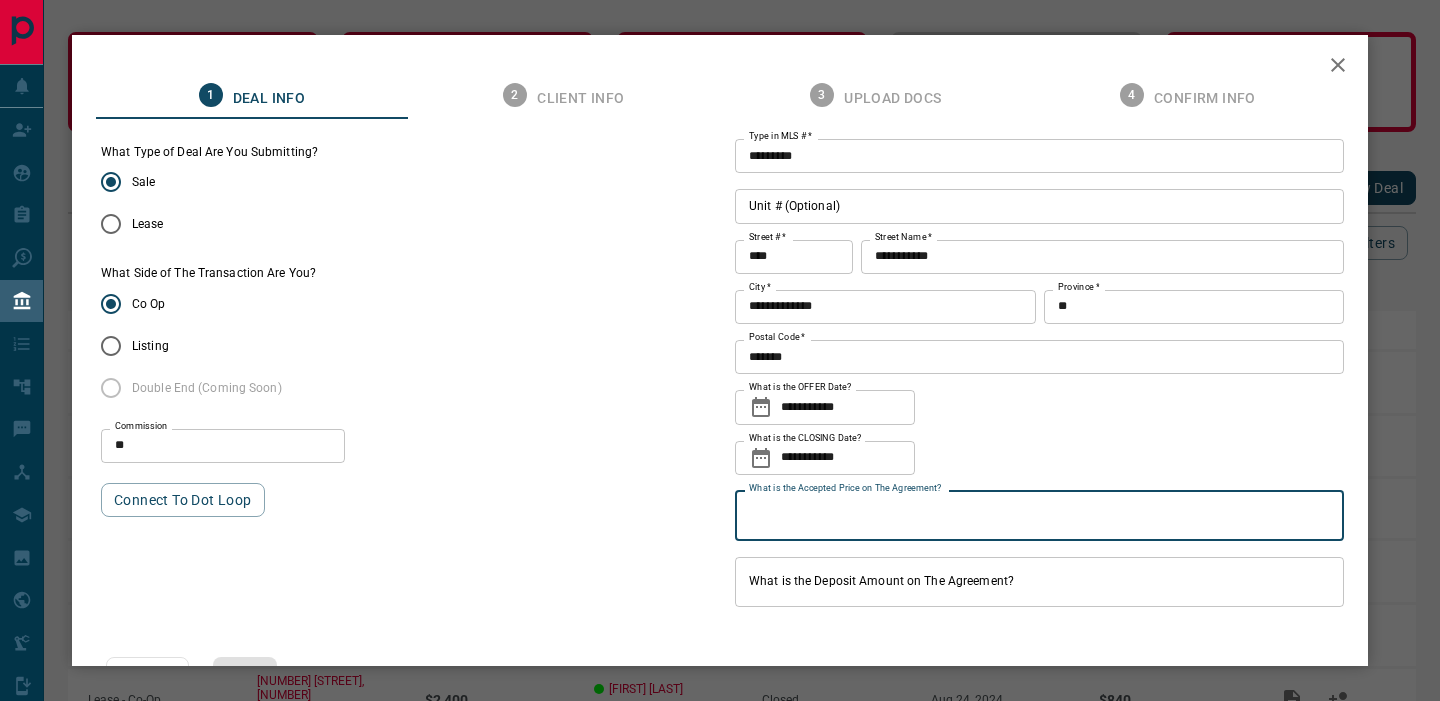 click on "What is the Accepted Price on The Agreement?" at bounding box center [1039, 516] 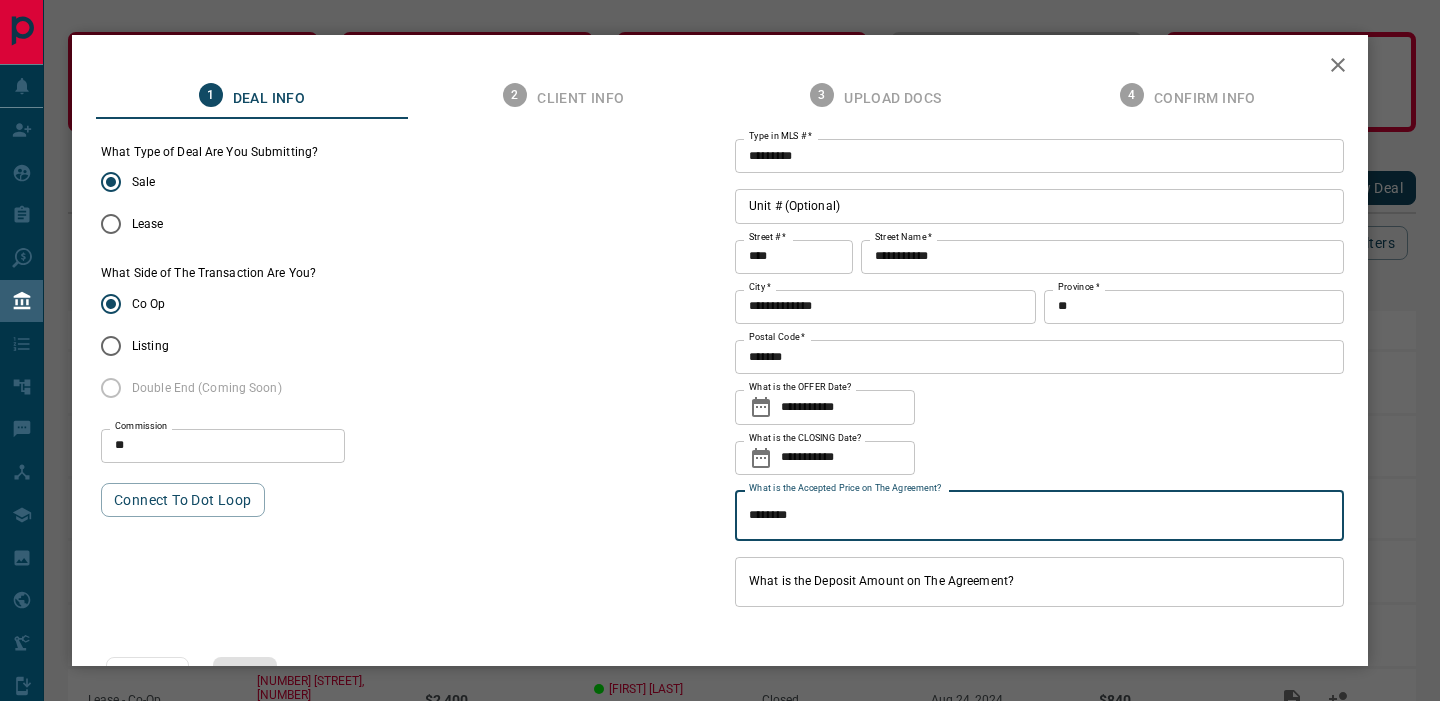 type on "********" 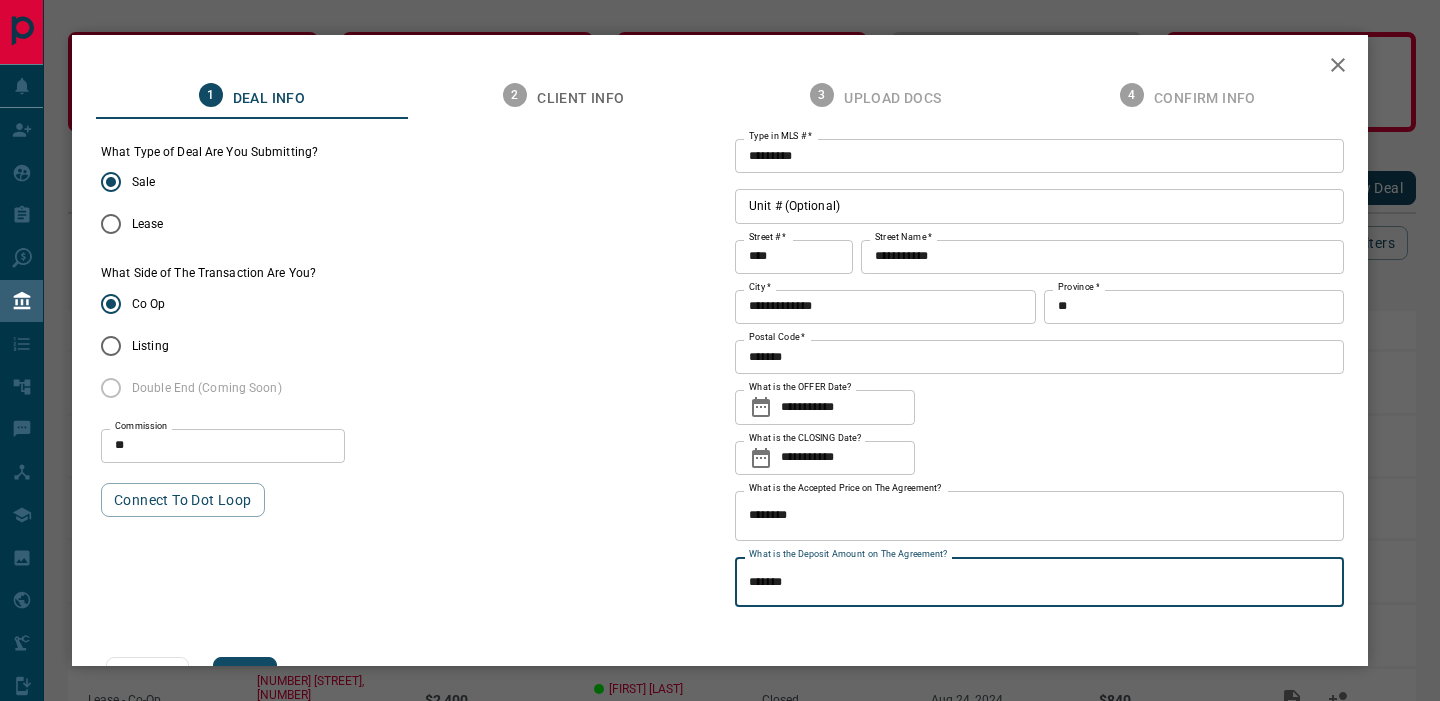 scroll, scrollTop: 61, scrollLeft: 0, axis: vertical 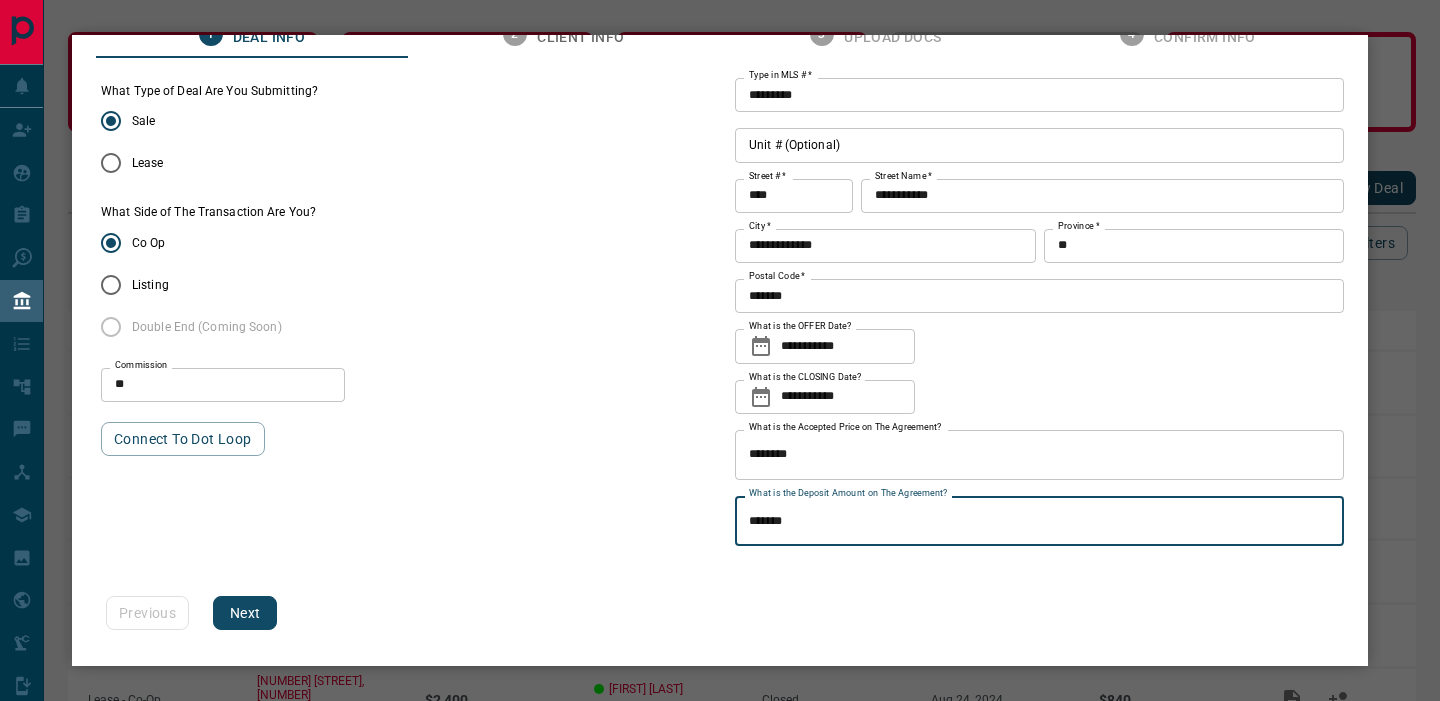 type on "*******" 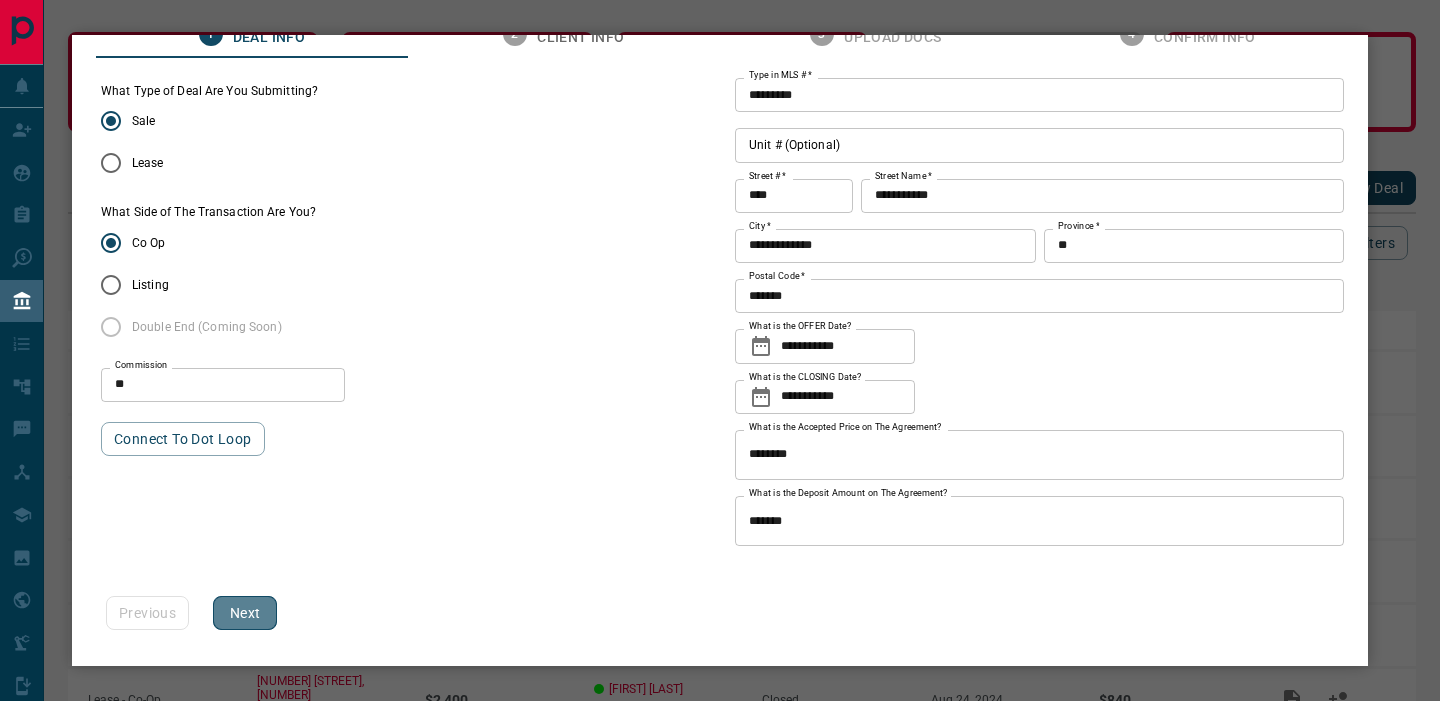 click on "Next" at bounding box center (245, 613) 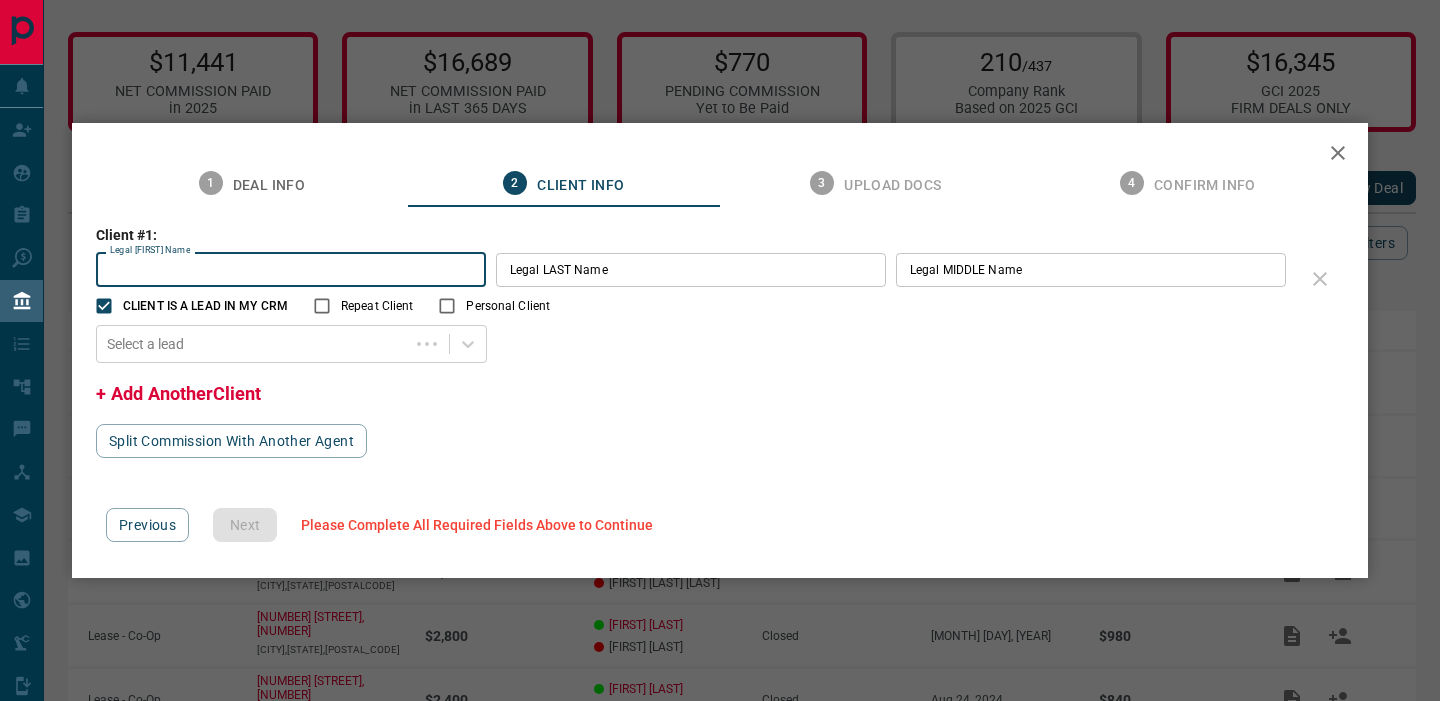 click on "Legal [FIRST] Name" at bounding box center (291, 270) 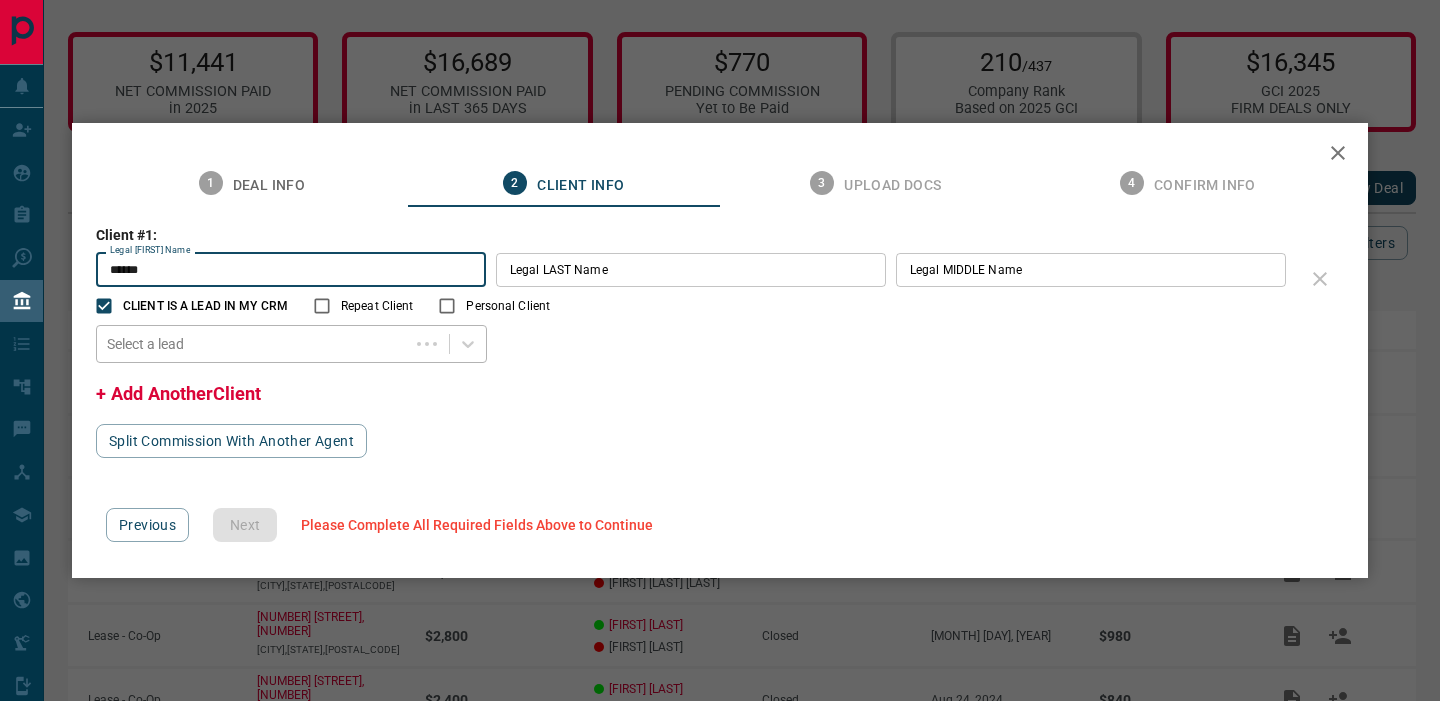 type on "******" 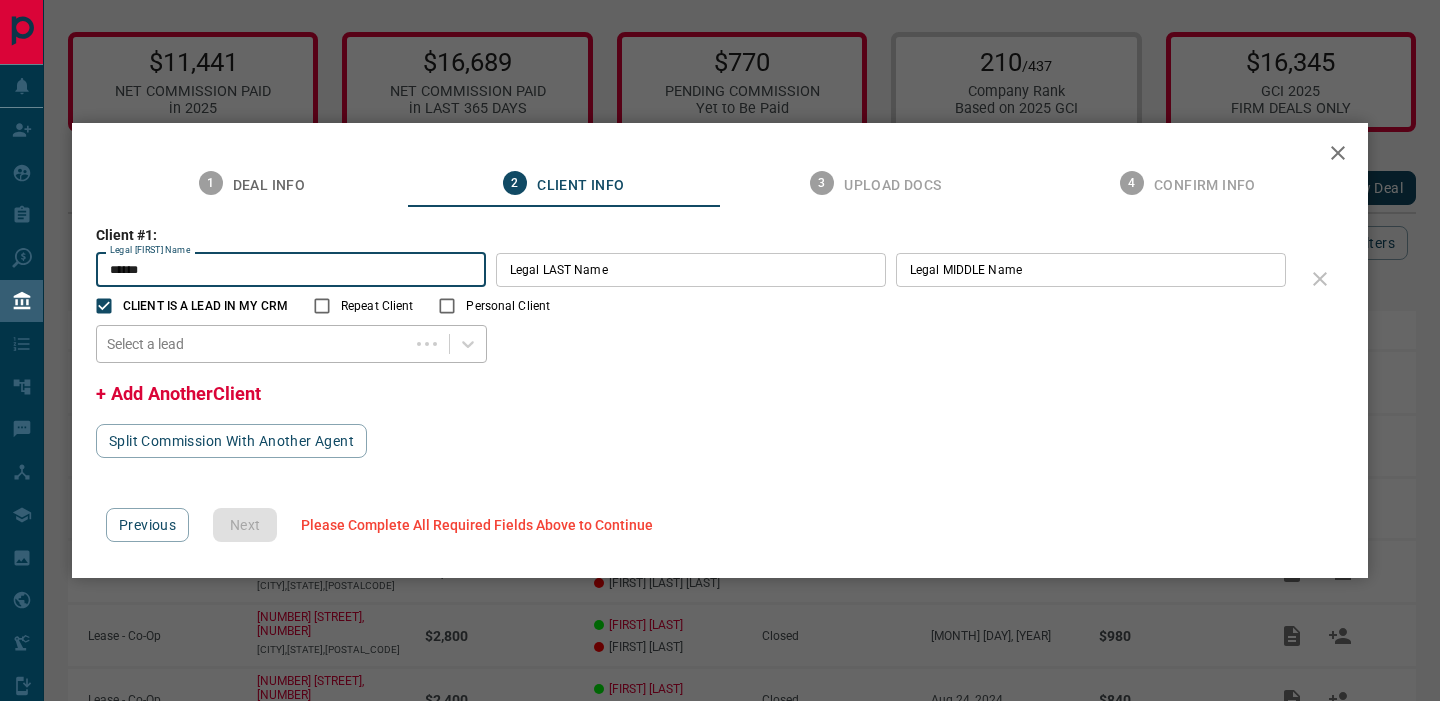 click at bounding box center [253, 344] 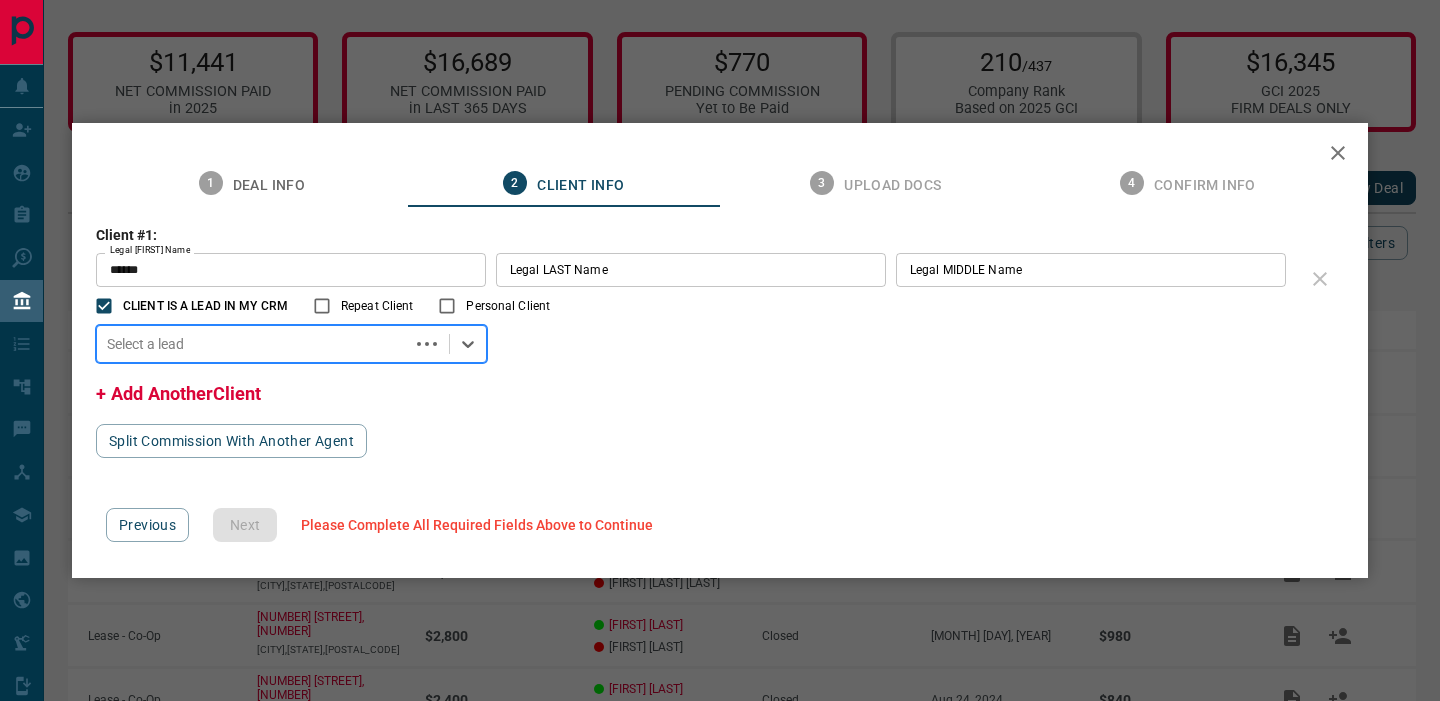 click at bounding box center [253, 344] 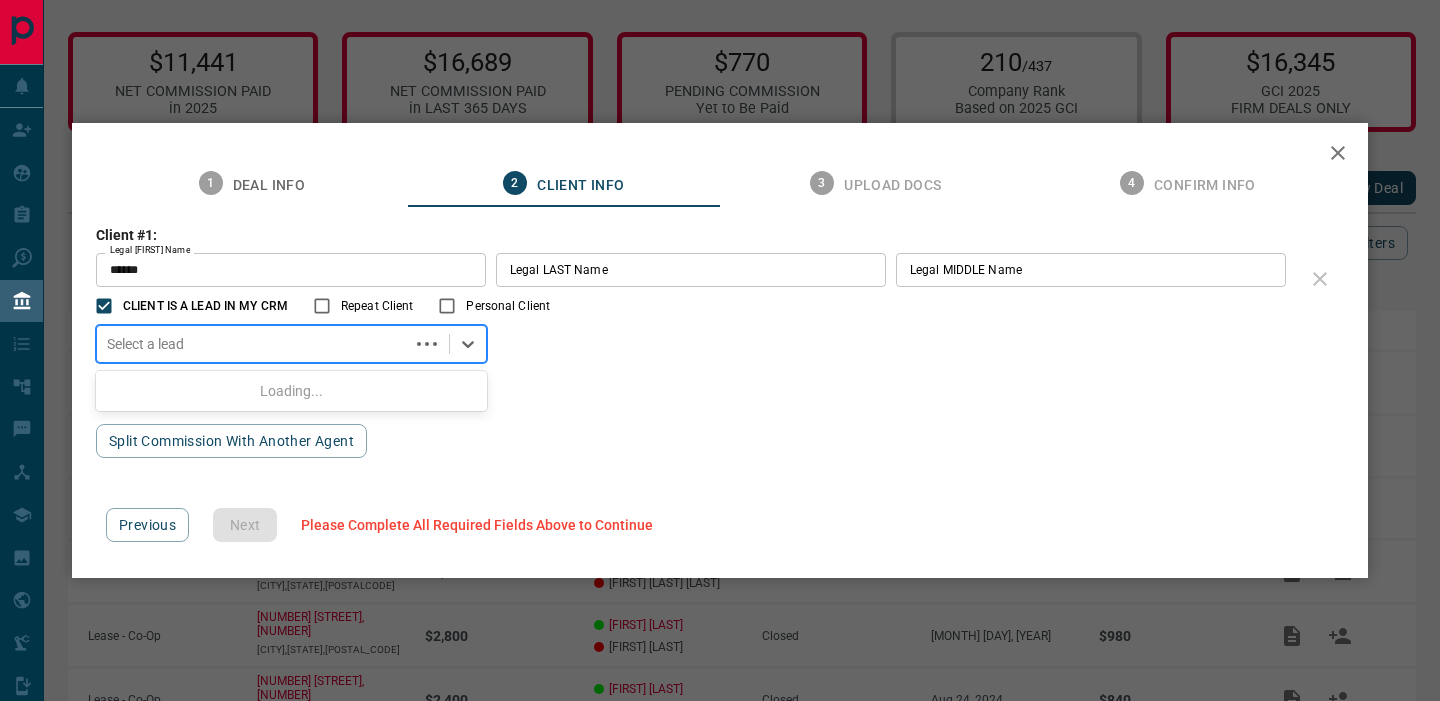 click at bounding box center (253, 344) 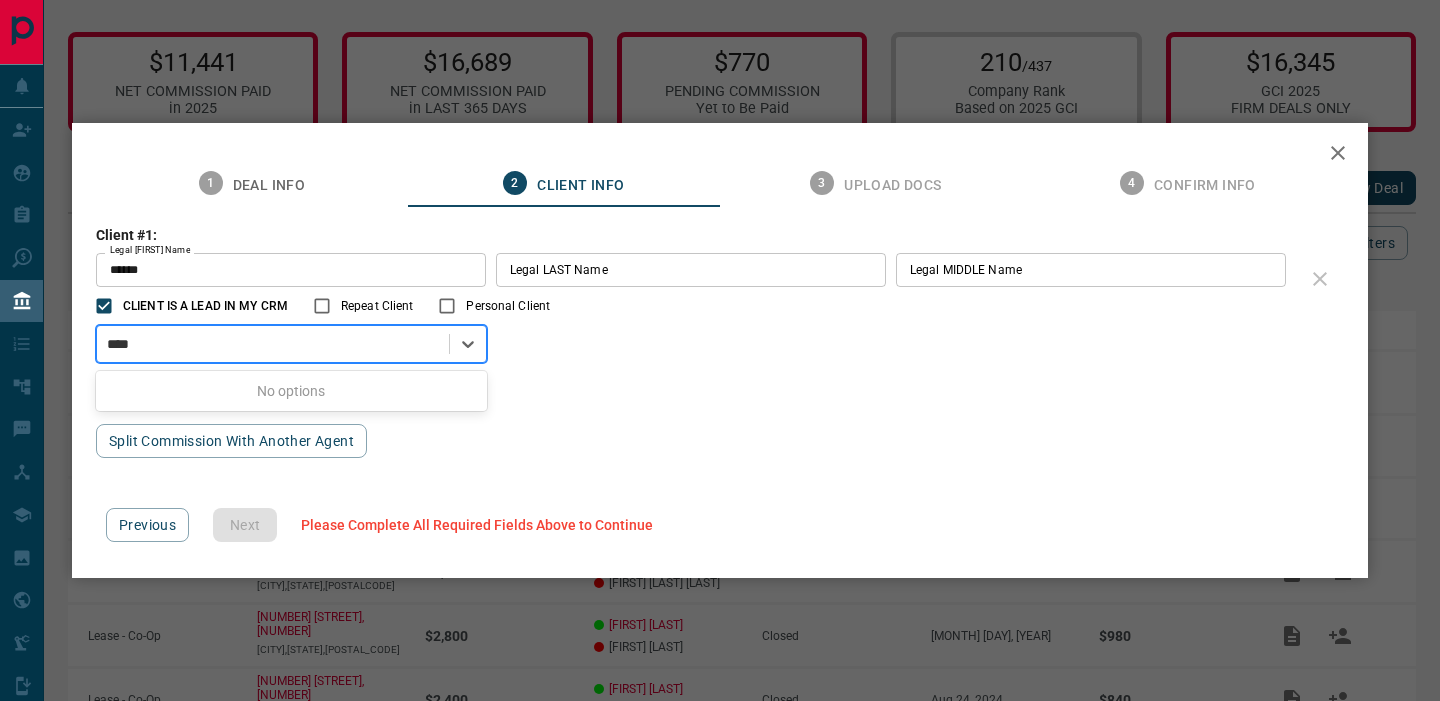 type on "***" 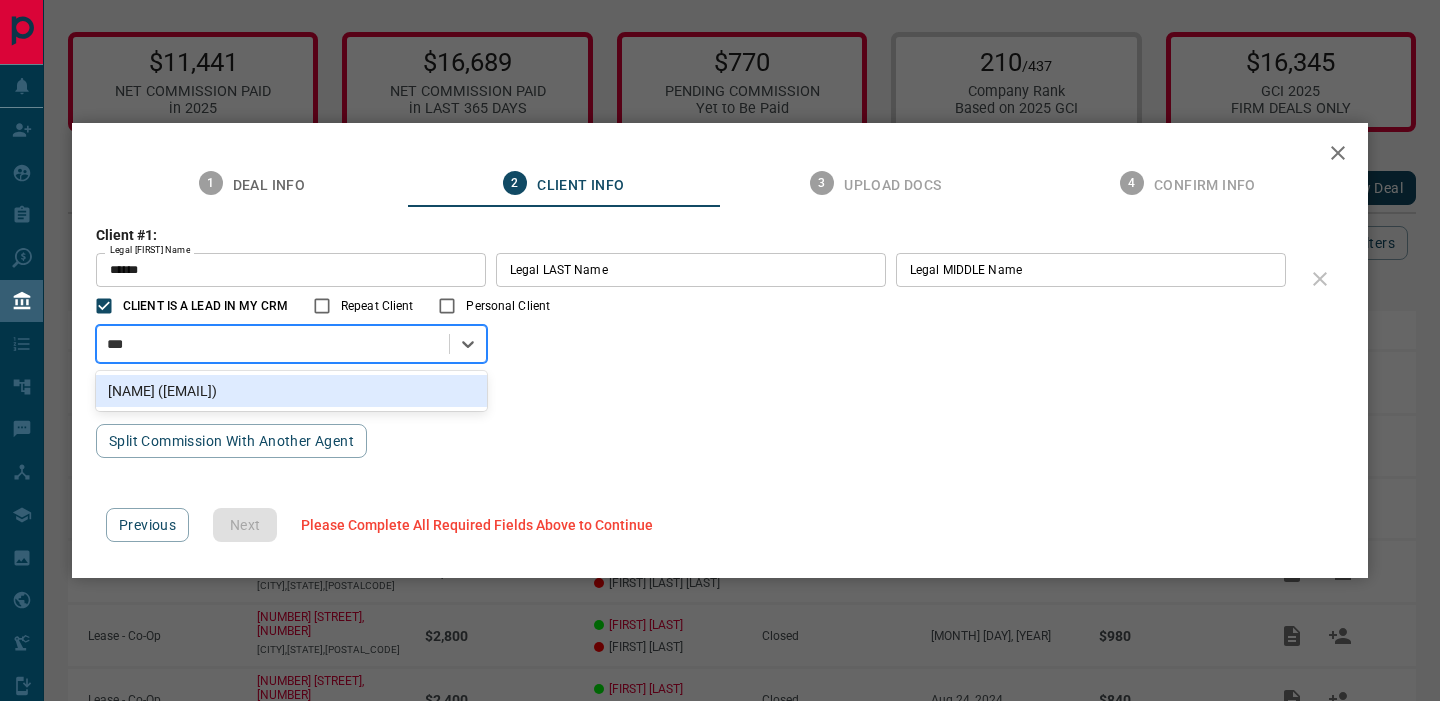 click on "[NAME] ([EMAIL])" at bounding box center [291, 391] 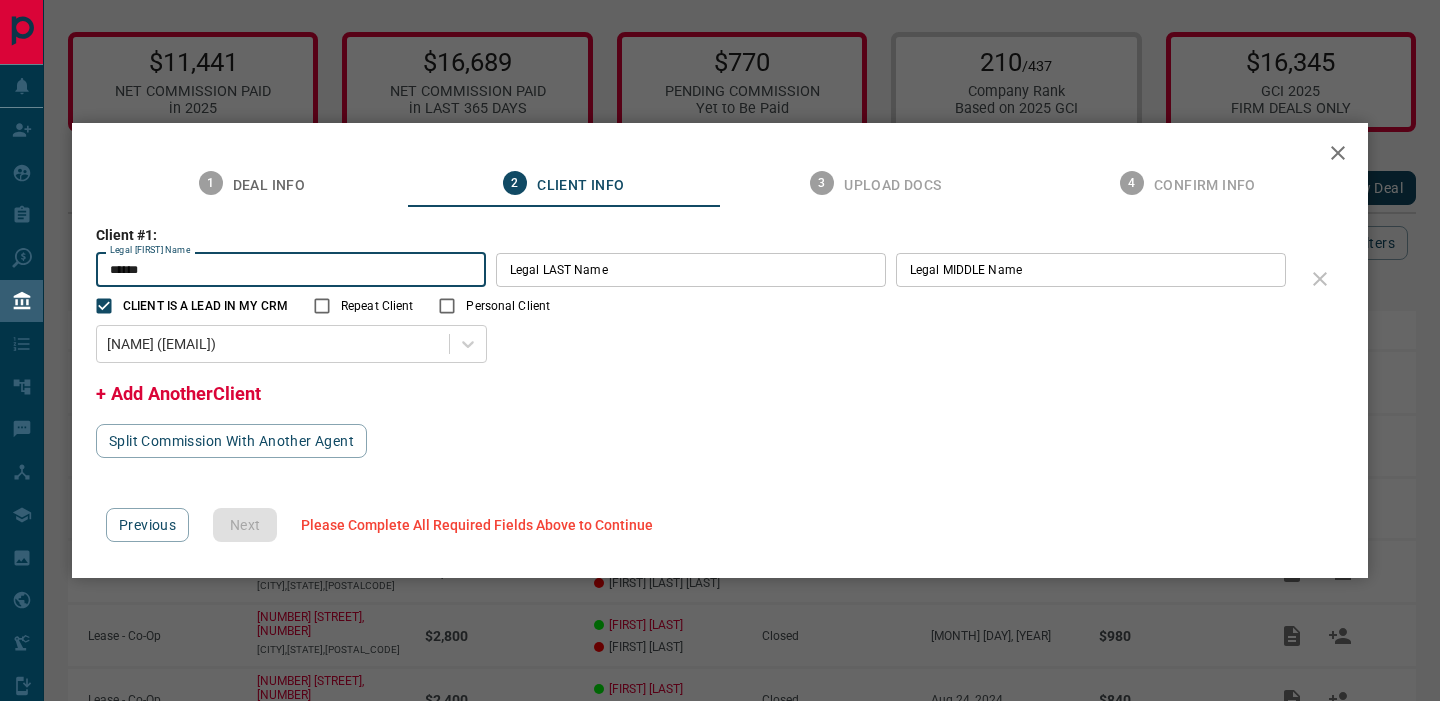 click on "******" at bounding box center [291, 270] 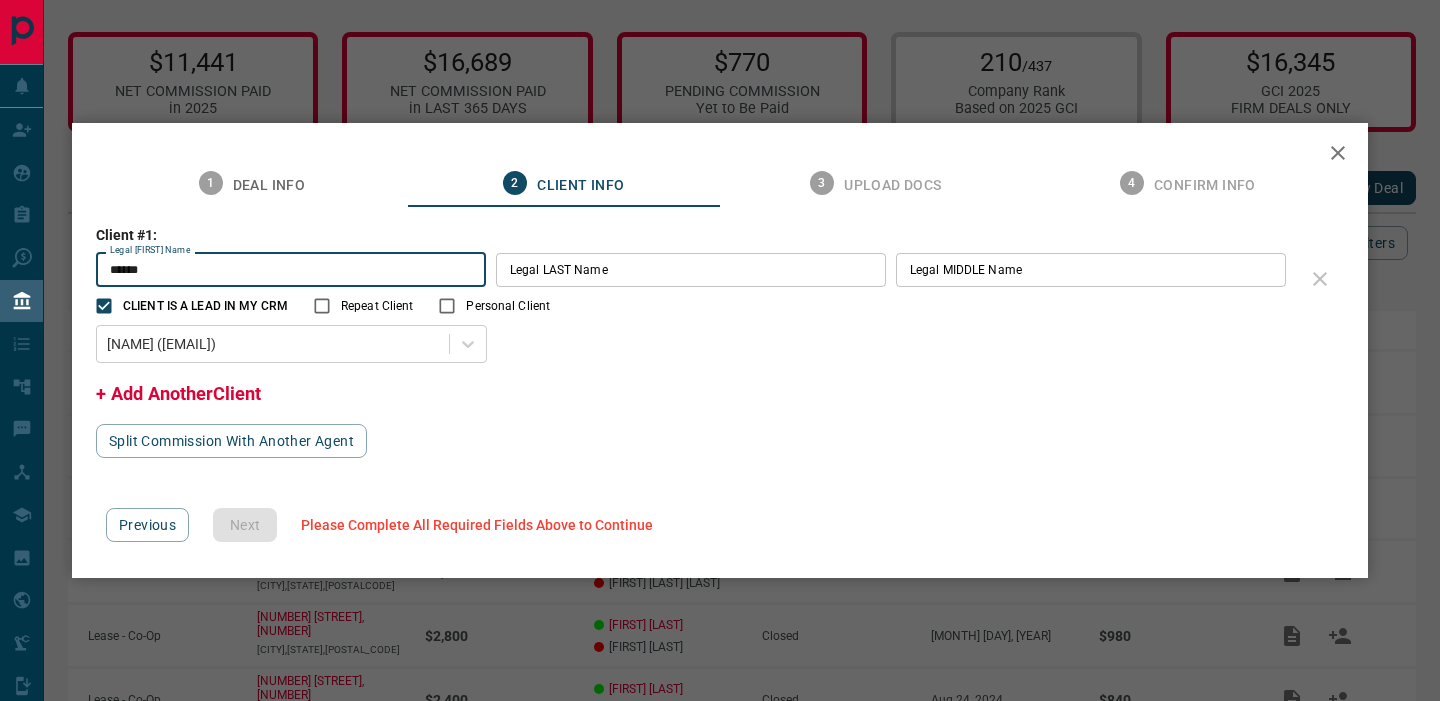click on "Legal LAST Name" at bounding box center [691, 270] 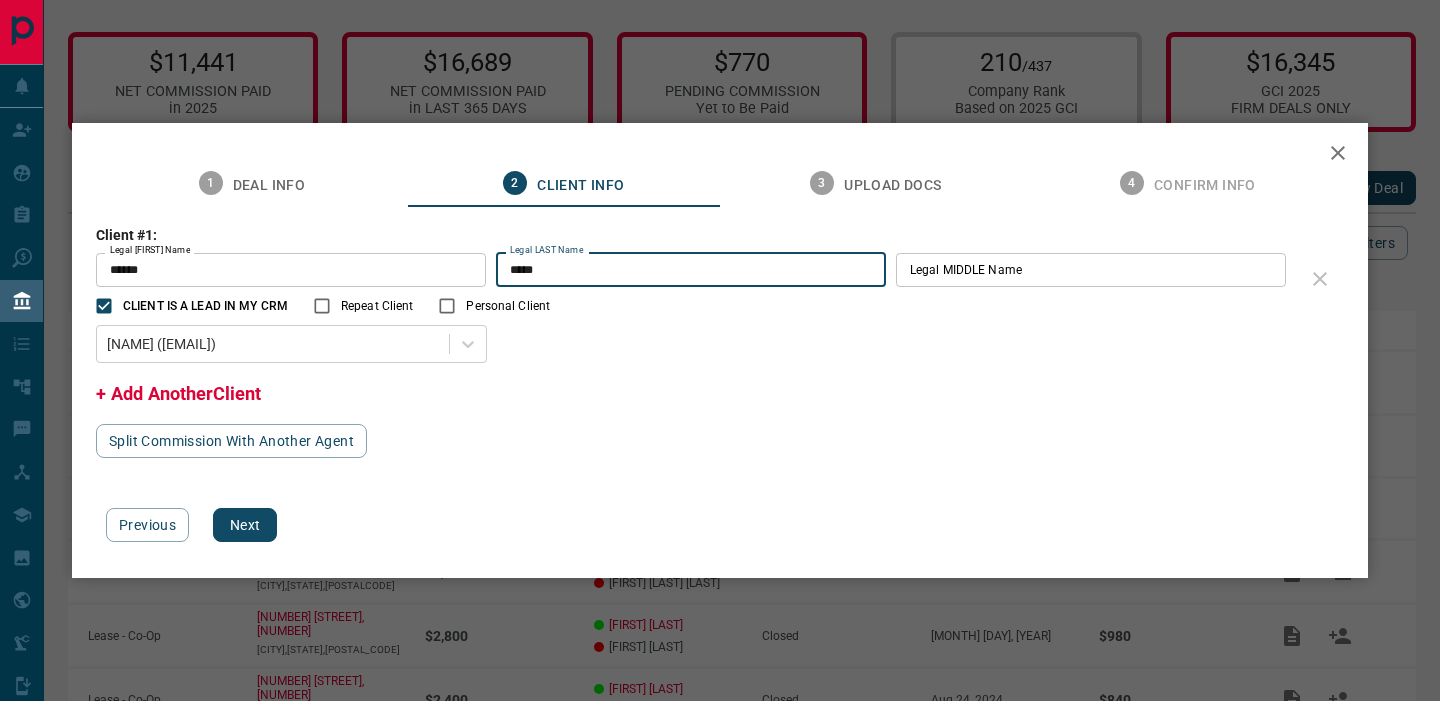 type on "*****" 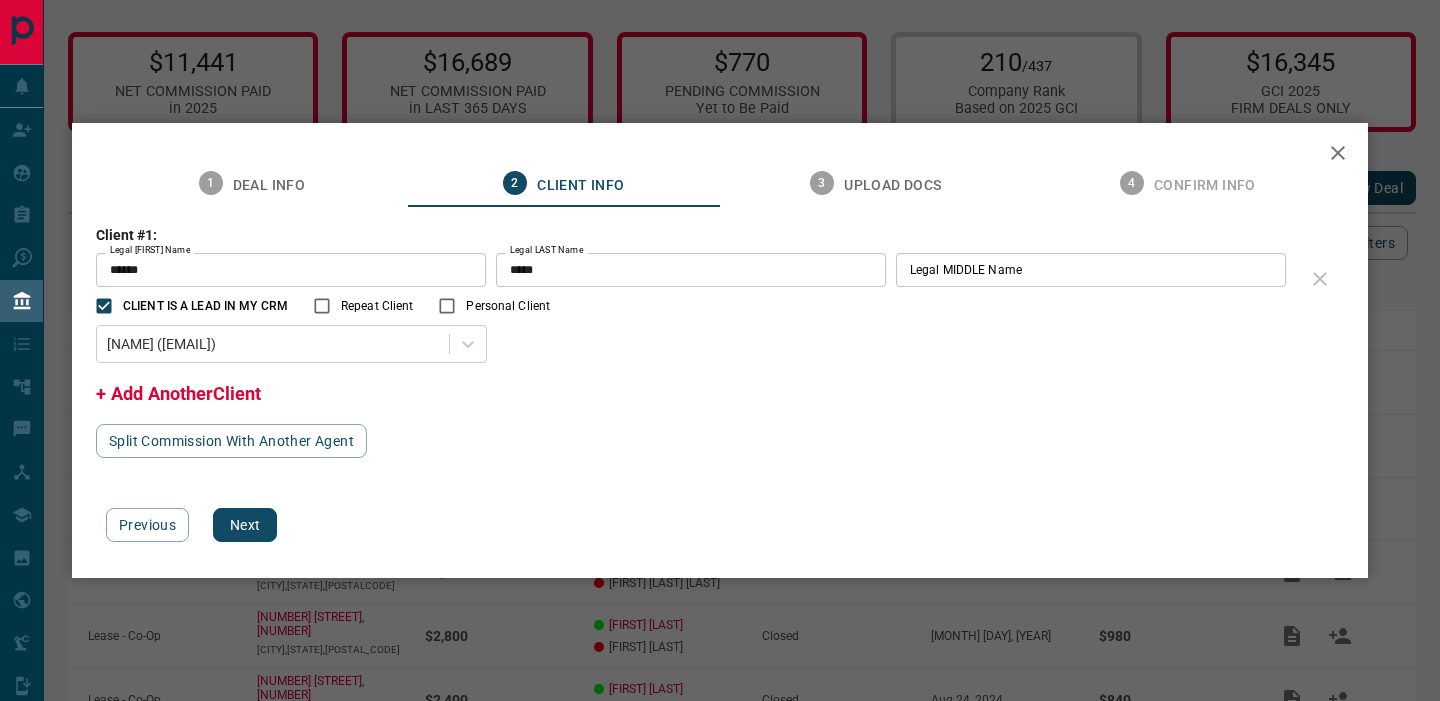 click on "[NAME] ([EMAIL])" at bounding box center [696, 344] 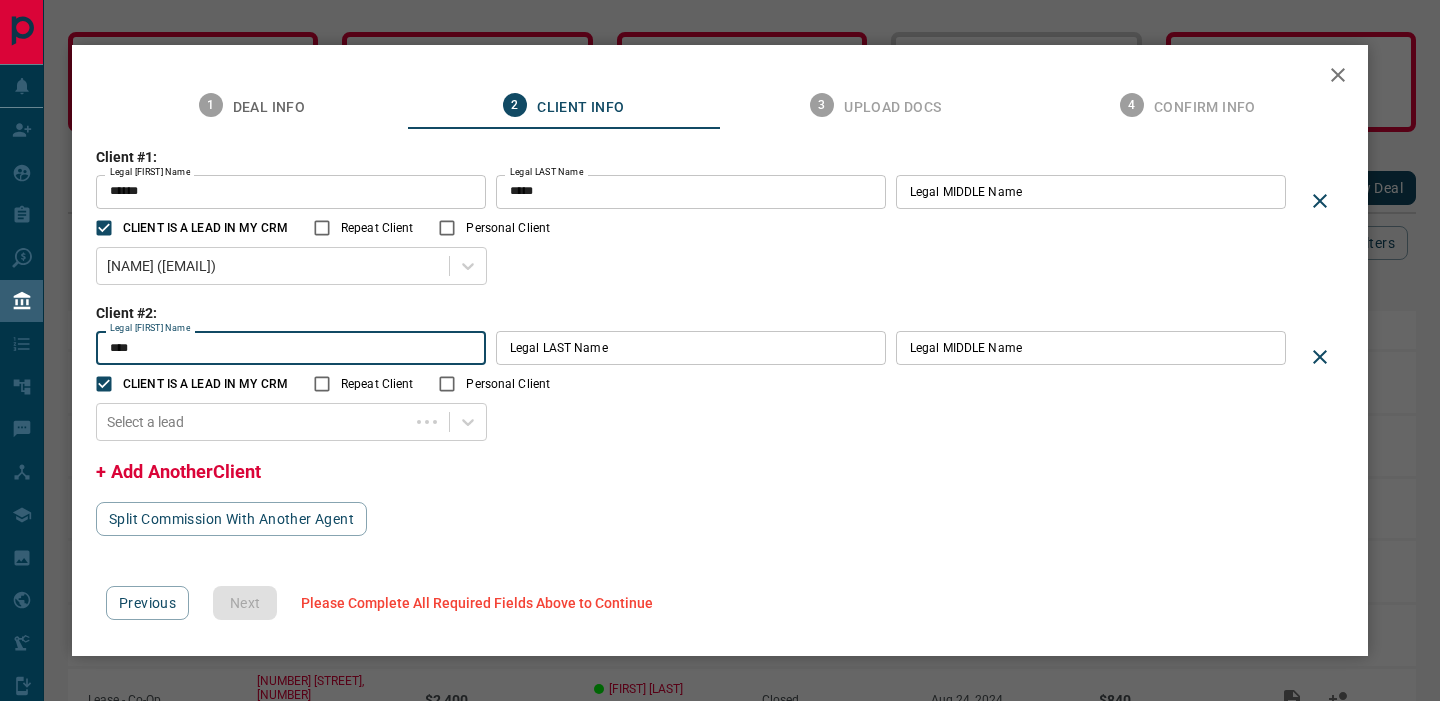 type on "****" 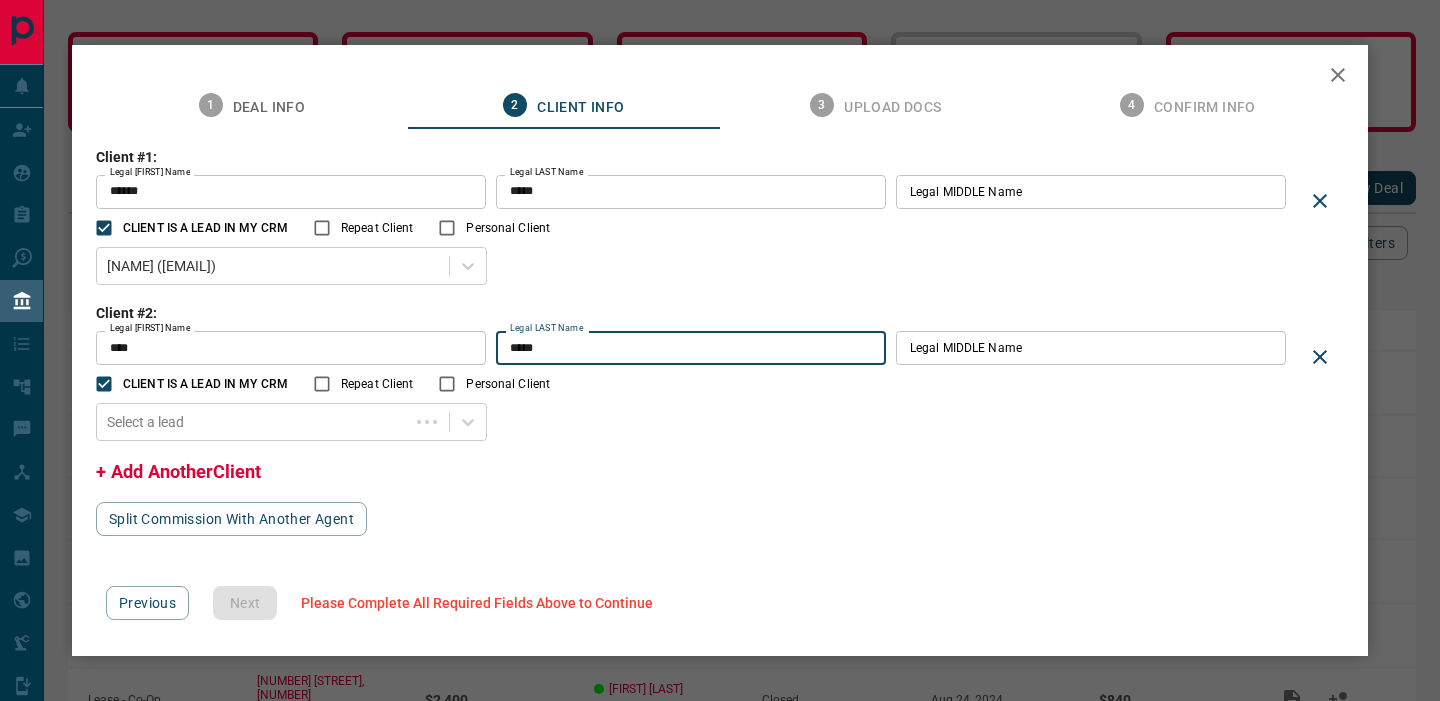type on "*****" 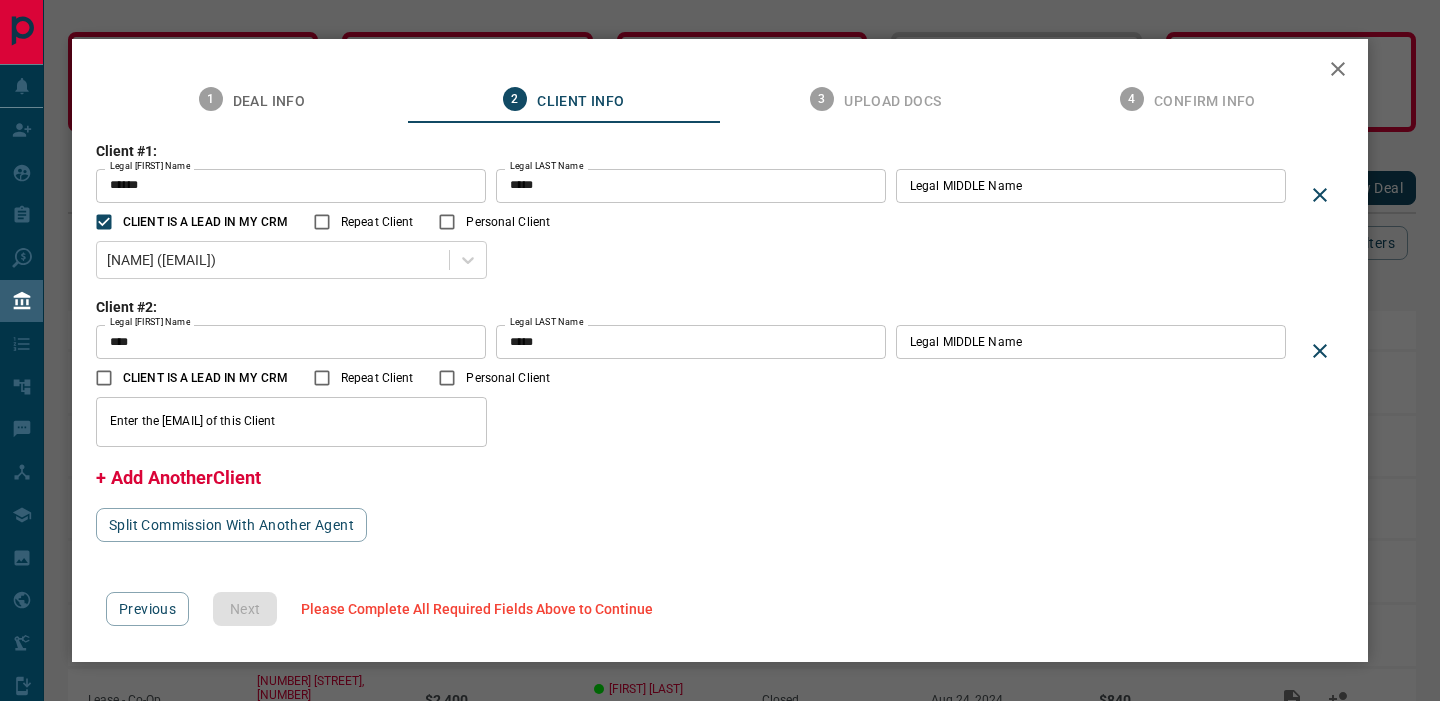 click on "Legal MIDDLE Name" at bounding box center [1091, 342] 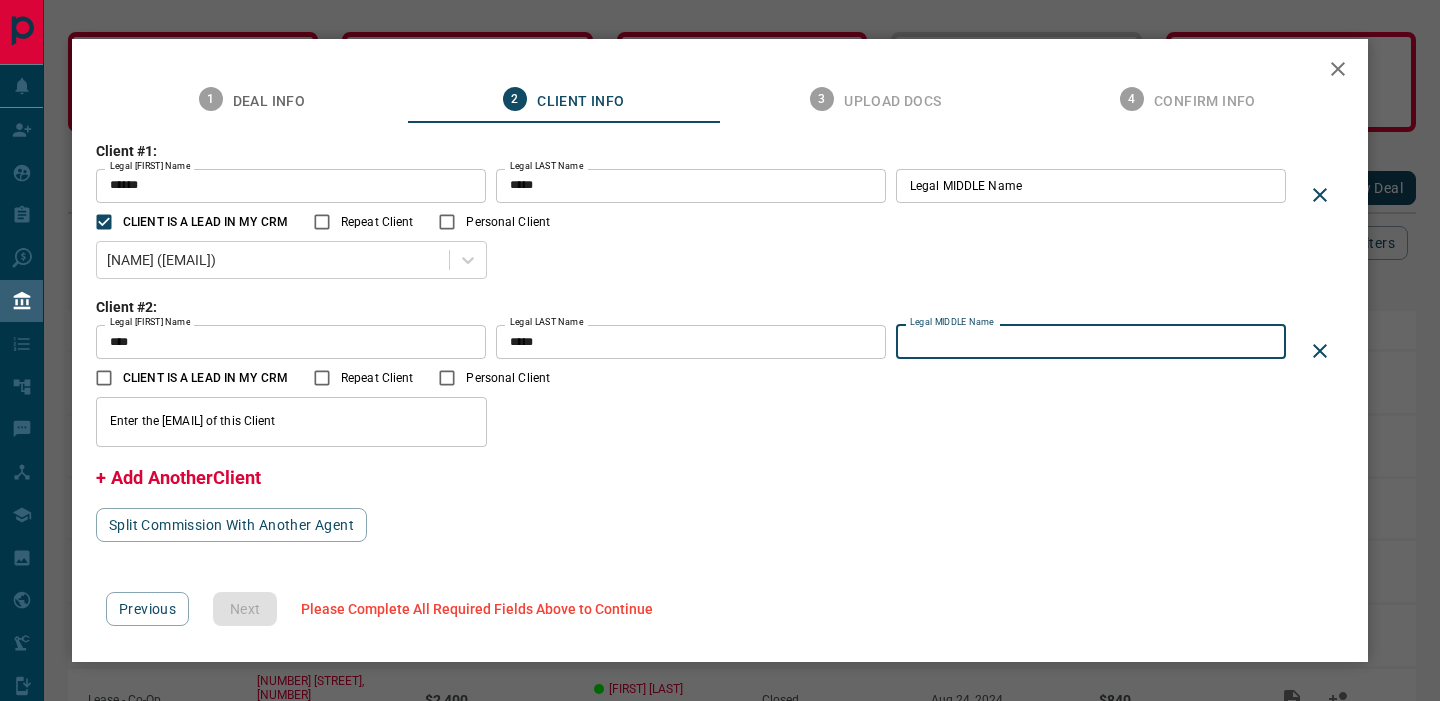 paste on "**********" 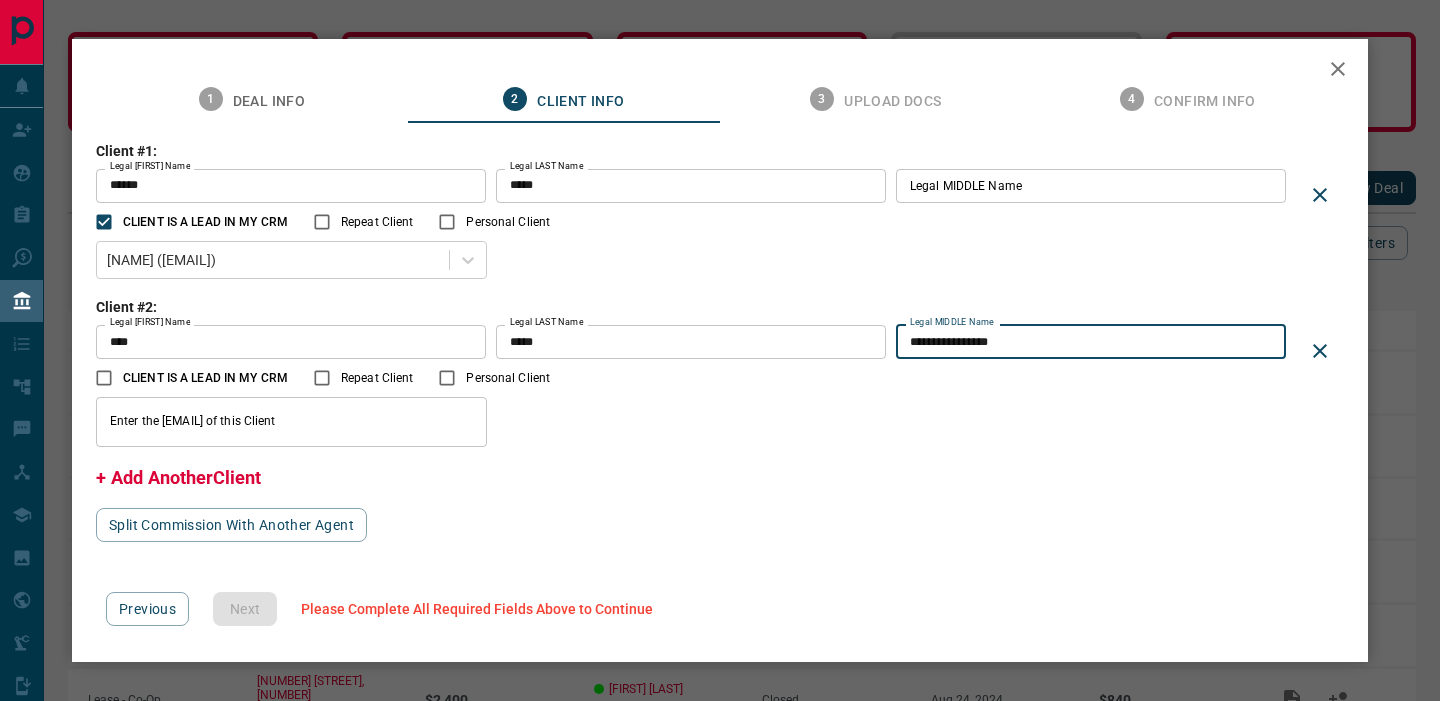 type on "**********" 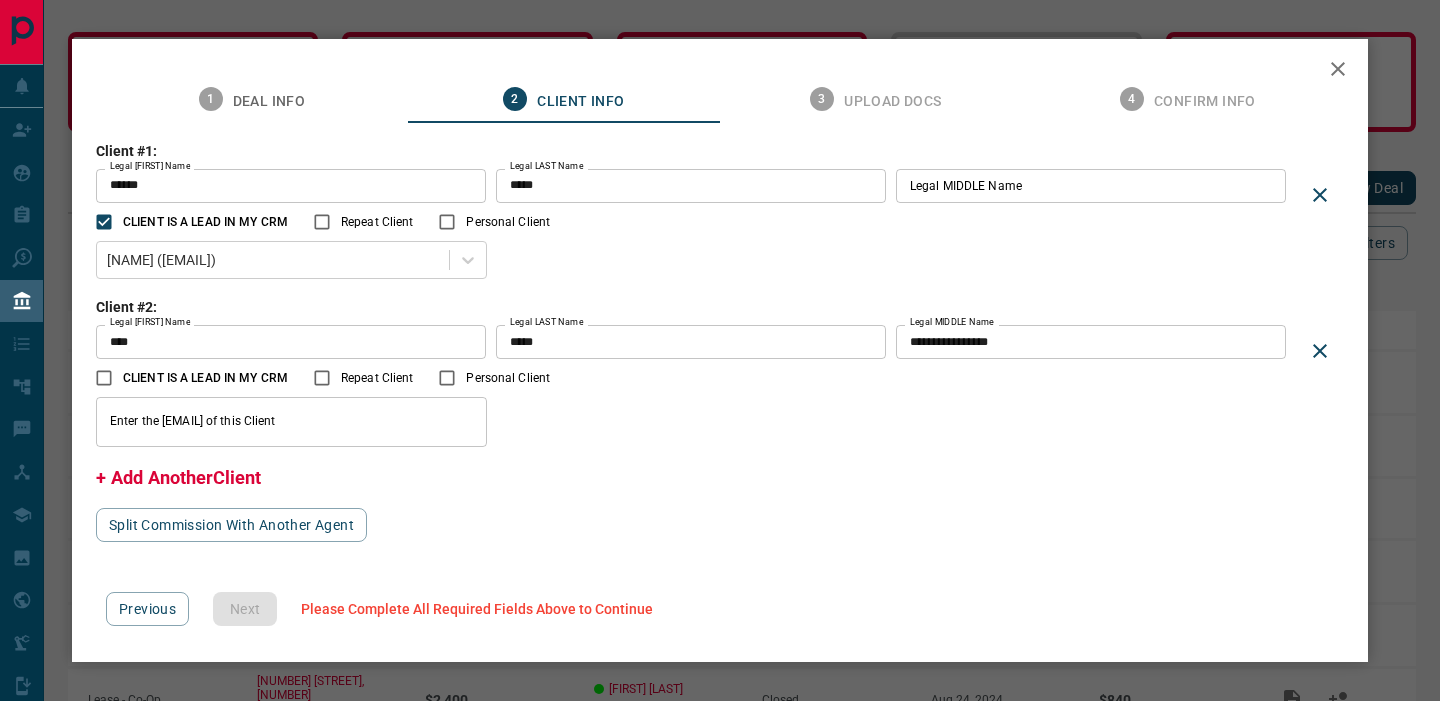 click on "Enter the [EMAIL] of this Client" at bounding box center [291, 422] 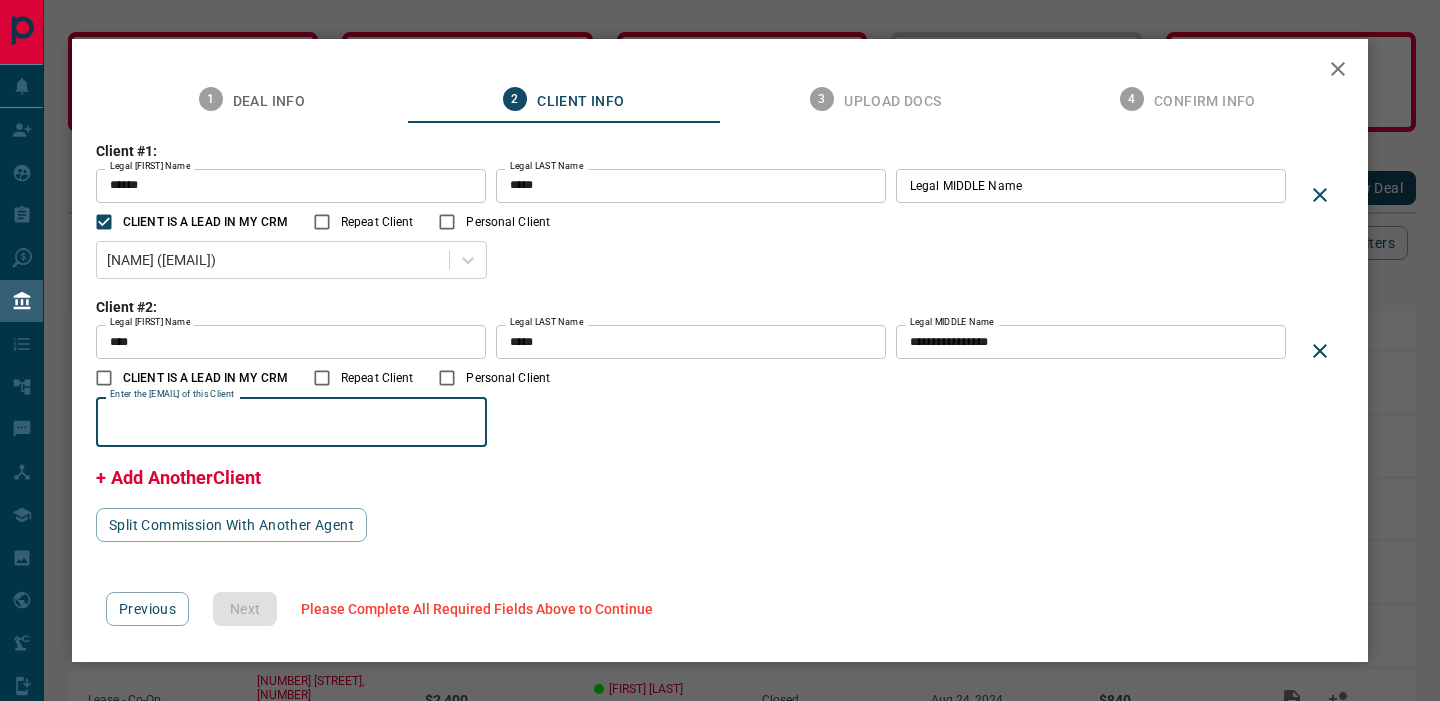 paste on "**********" 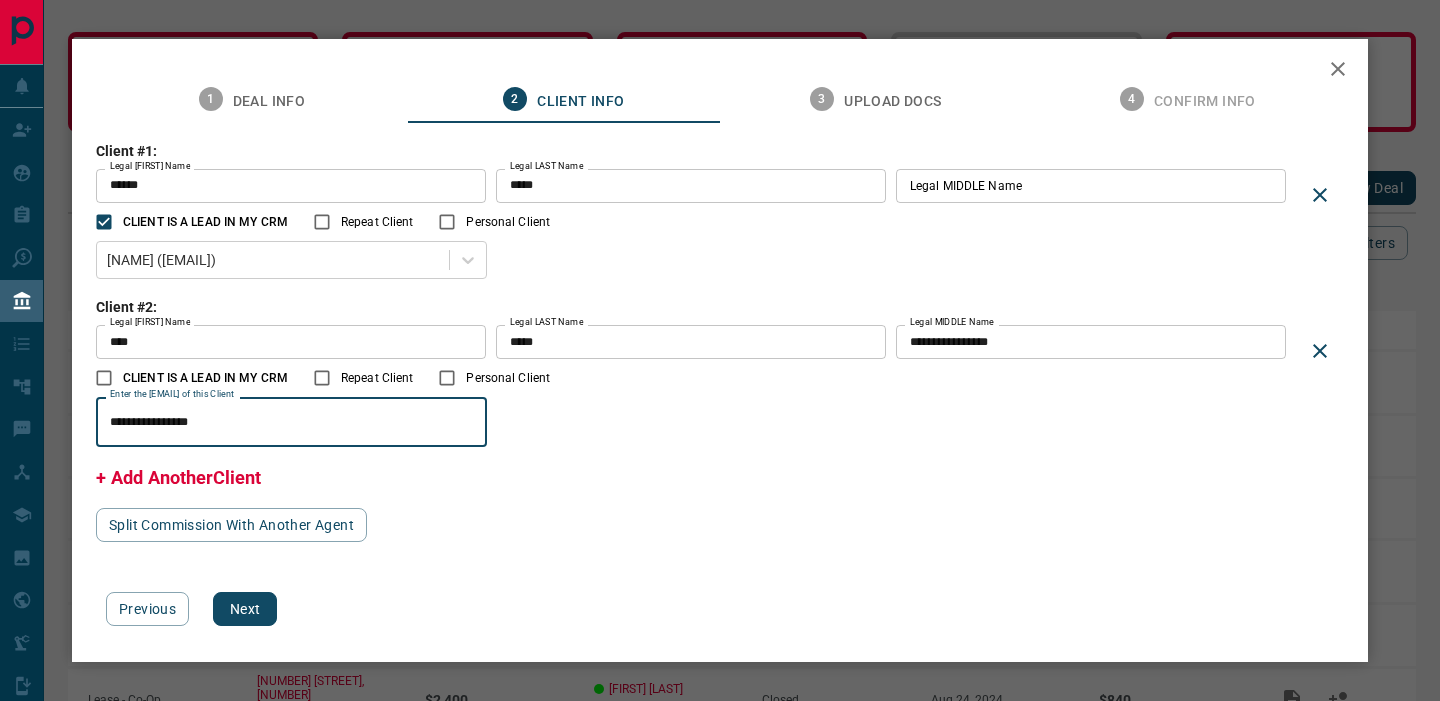 type on "**********" 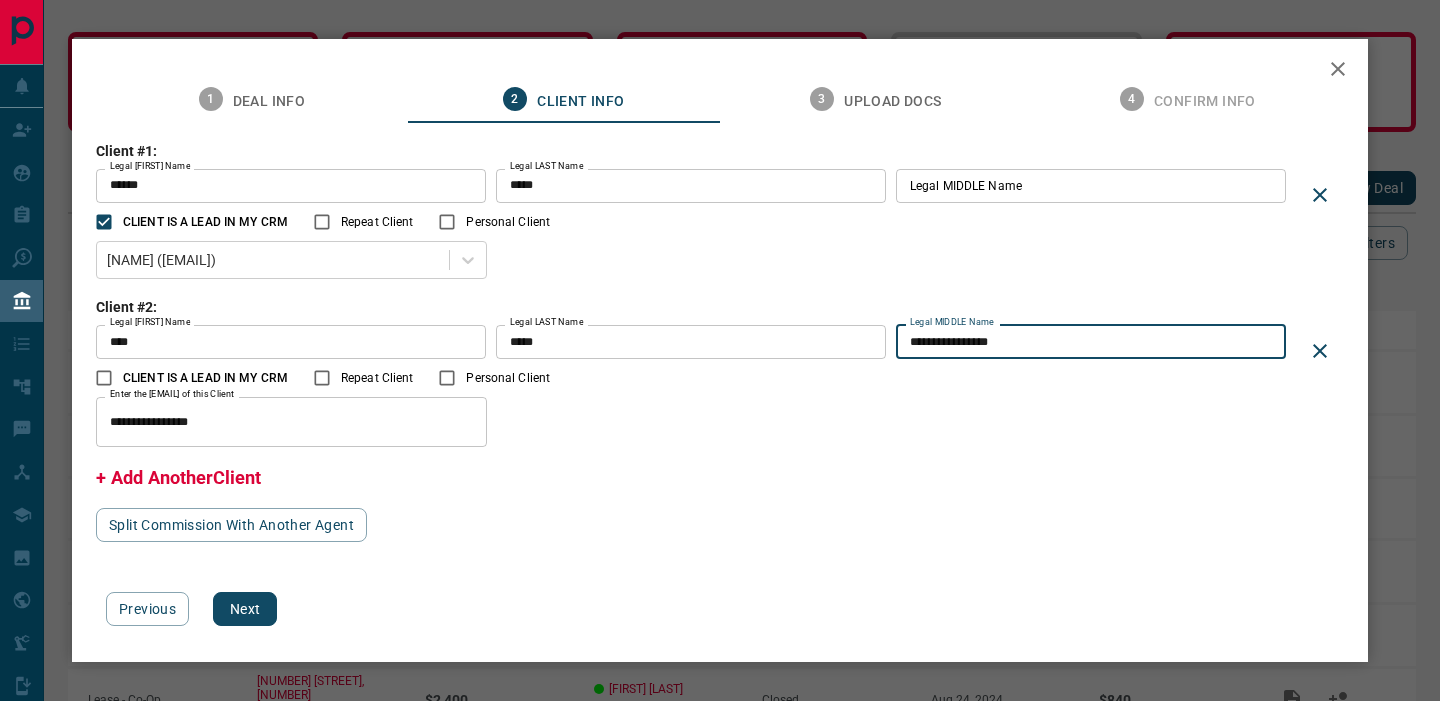 click on "**********" at bounding box center [1091, 342] 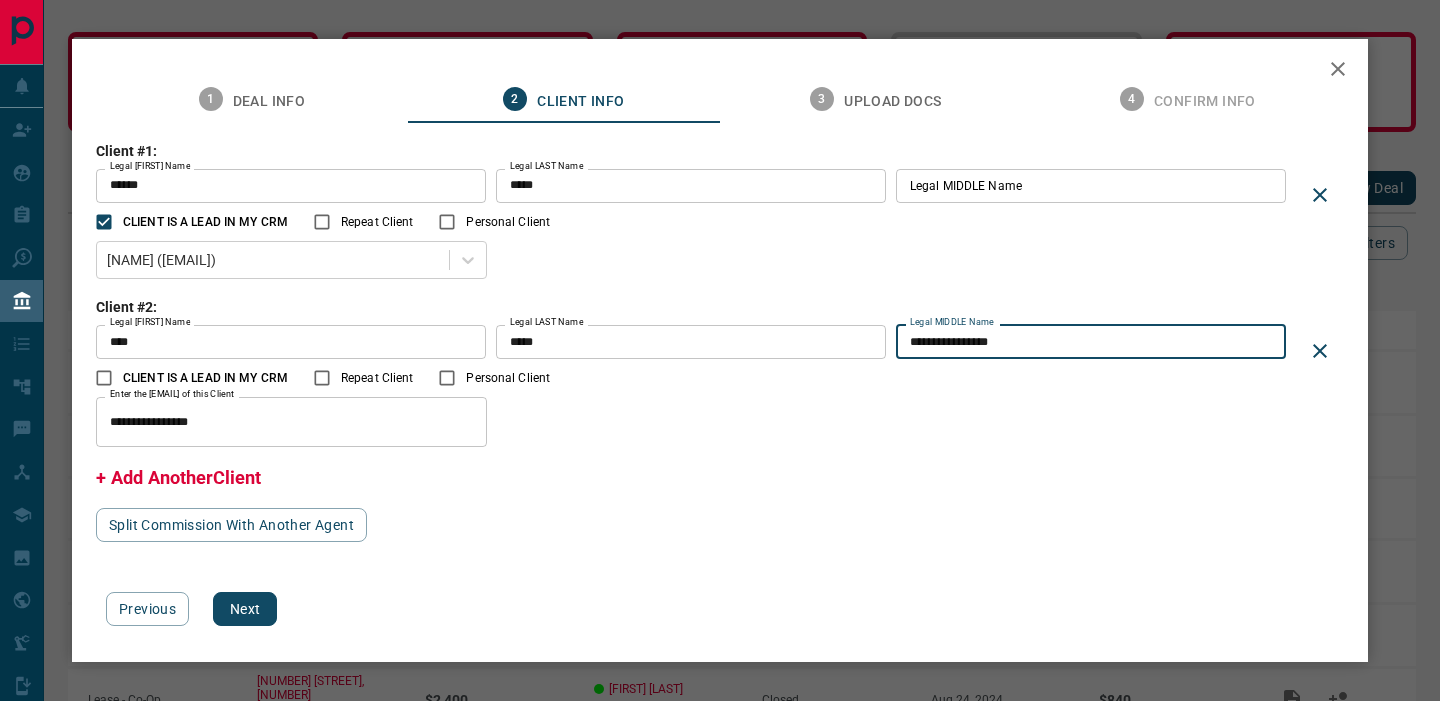 click on "**********" at bounding box center (1091, 342) 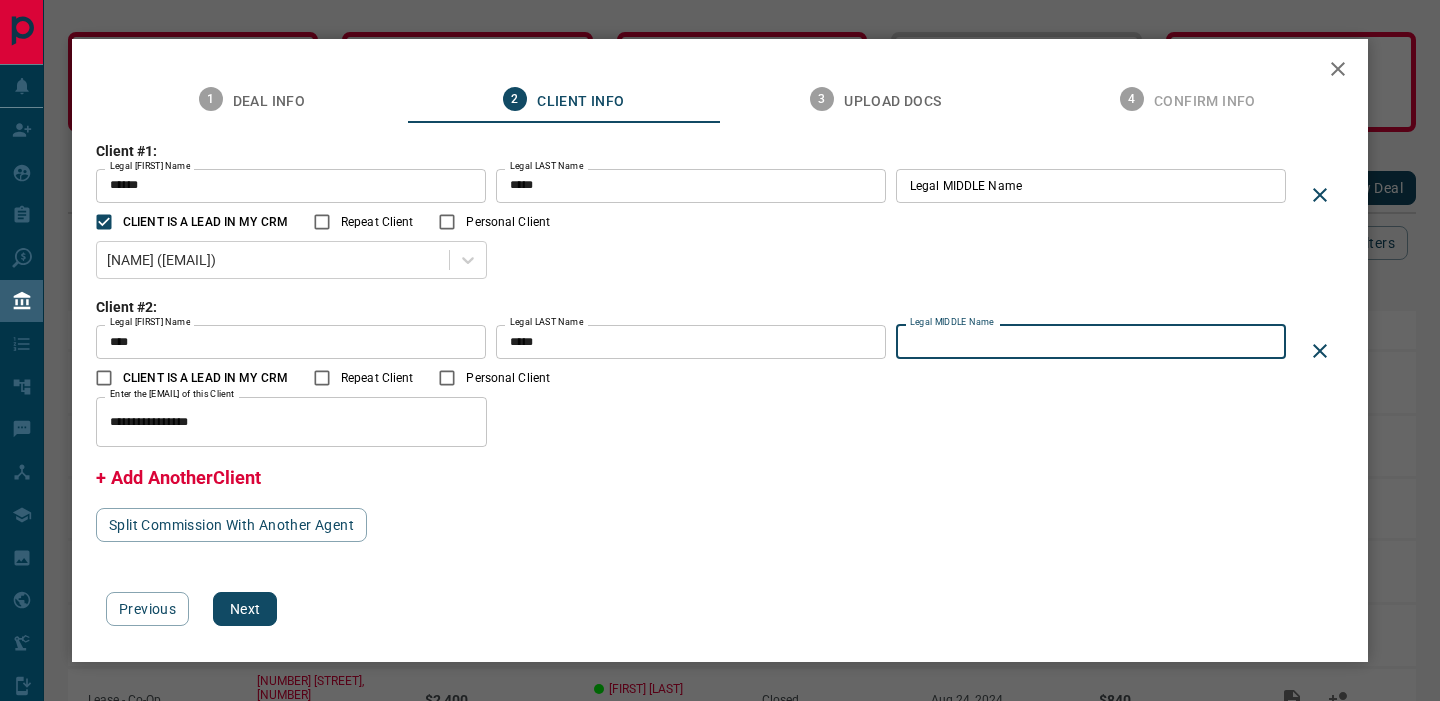 type 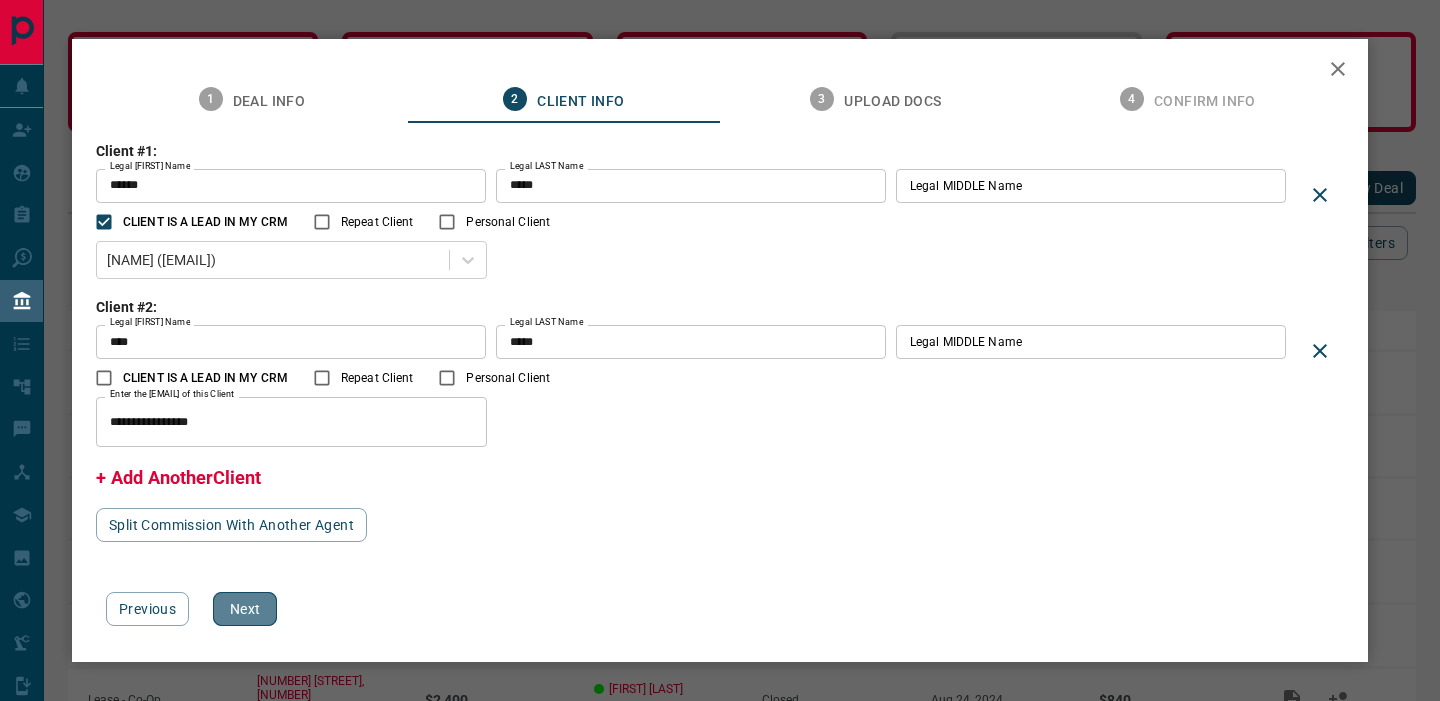 click on "Next" at bounding box center (245, 609) 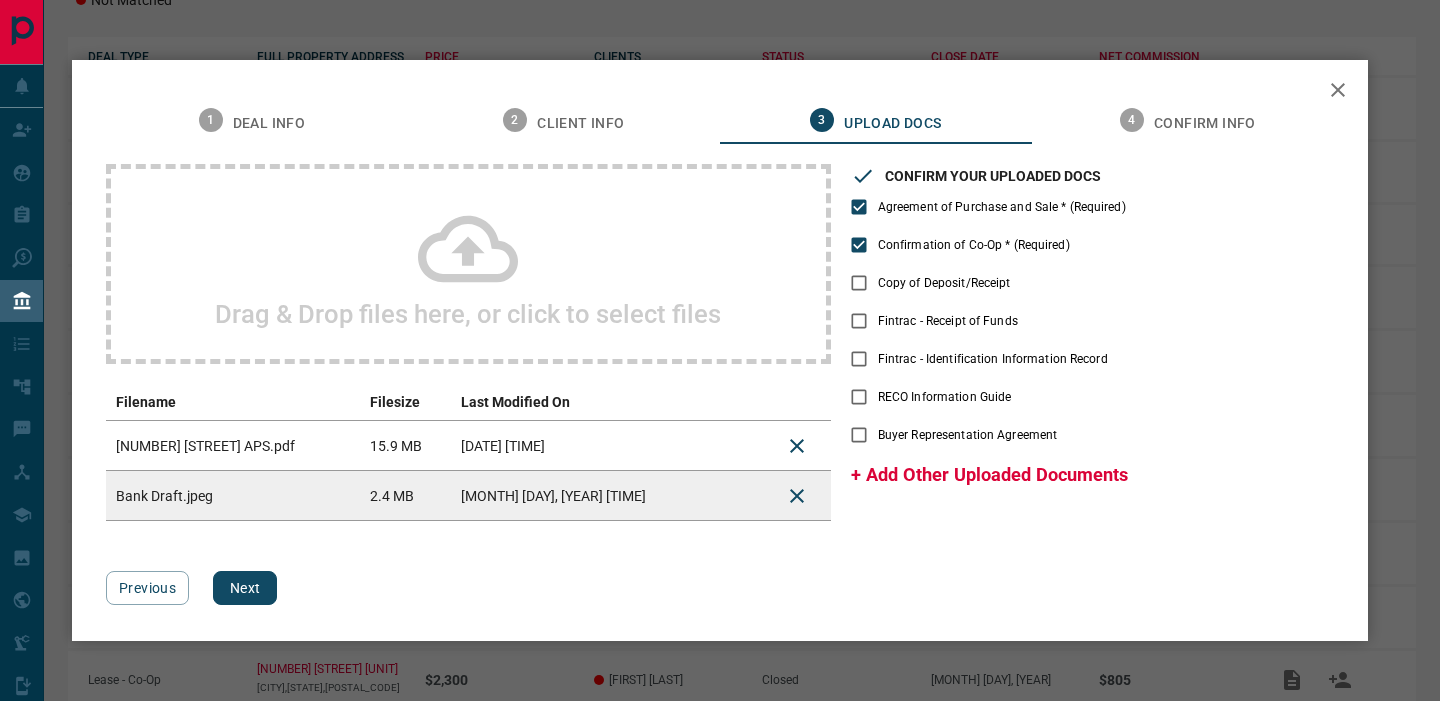 scroll, scrollTop: 283, scrollLeft: 0, axis: vertical 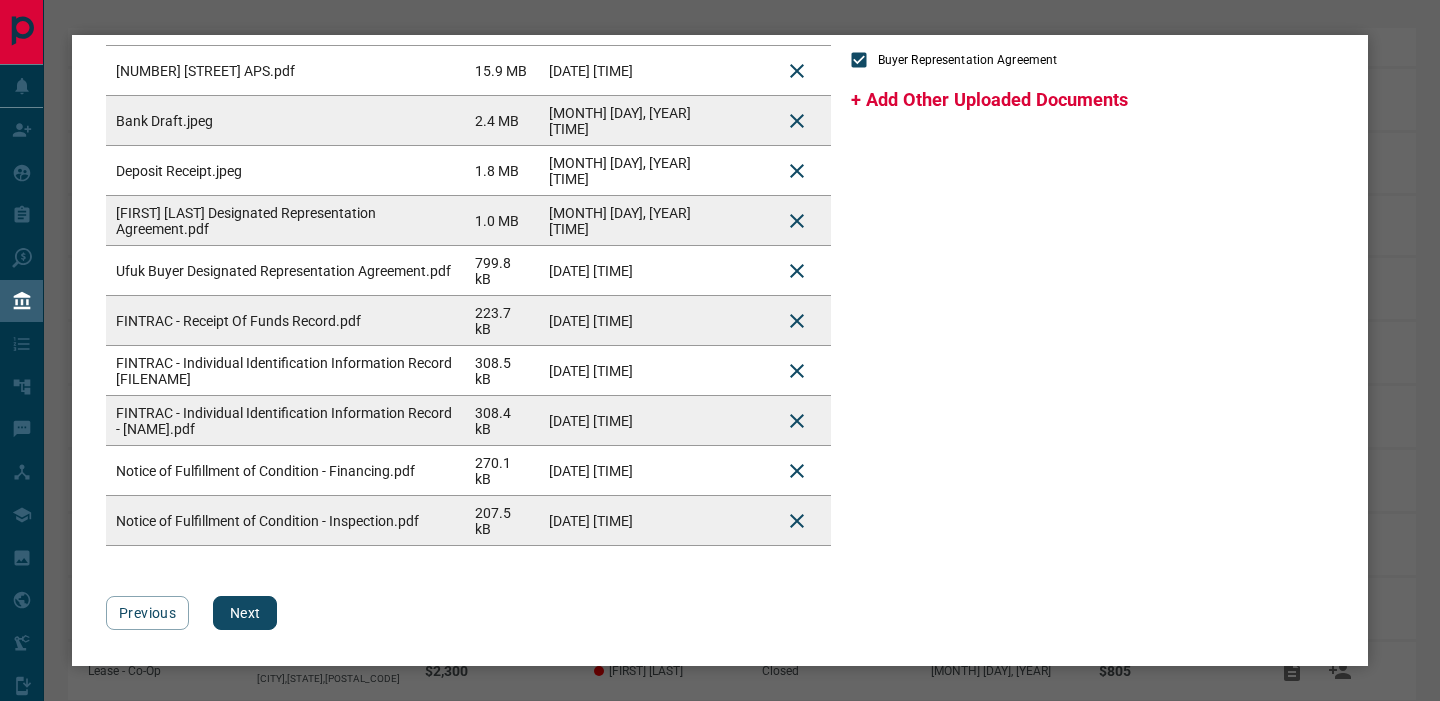 click on "Next" at bounding box center (245, 613) 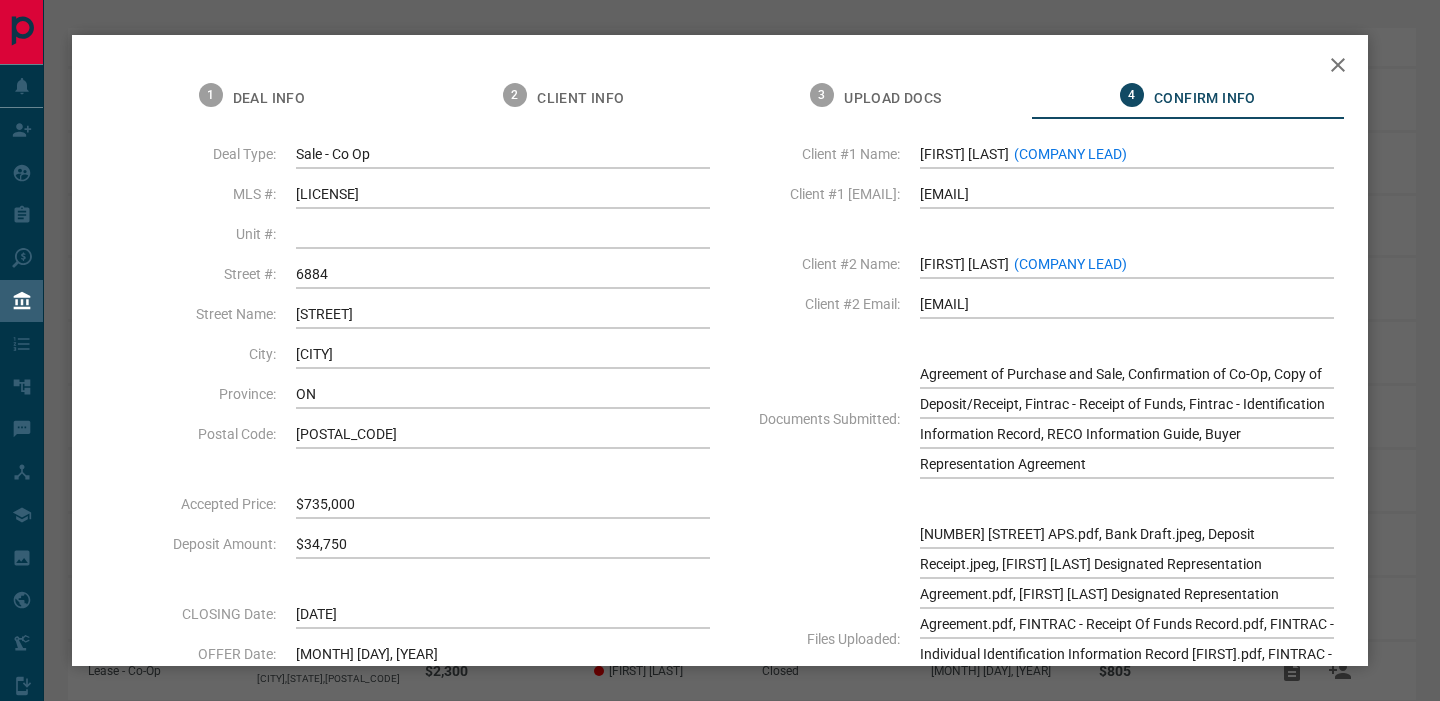 scroll, scrollTop: 291, scrollLeft: 0, axis: vertical 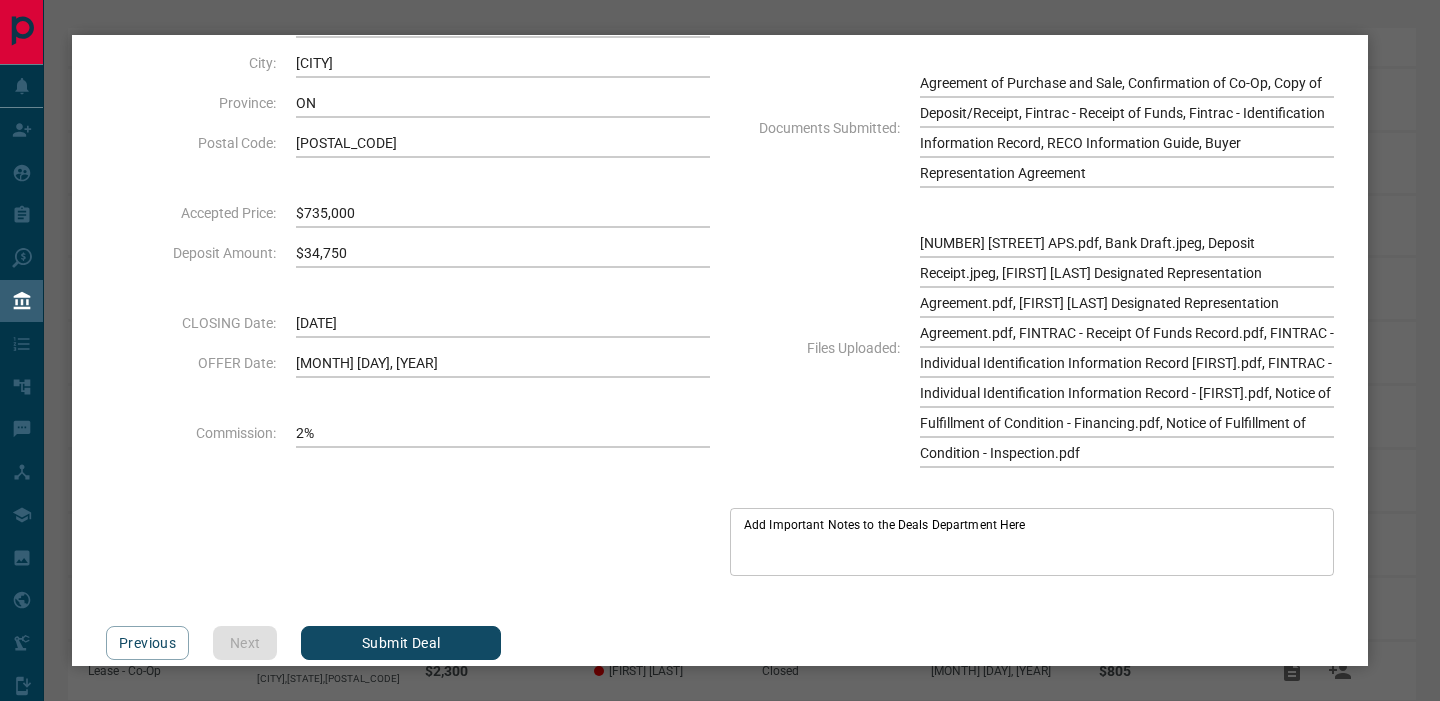 click on "Add Important Notes to the Deals Department Here" at bounding box center [1032, 542] 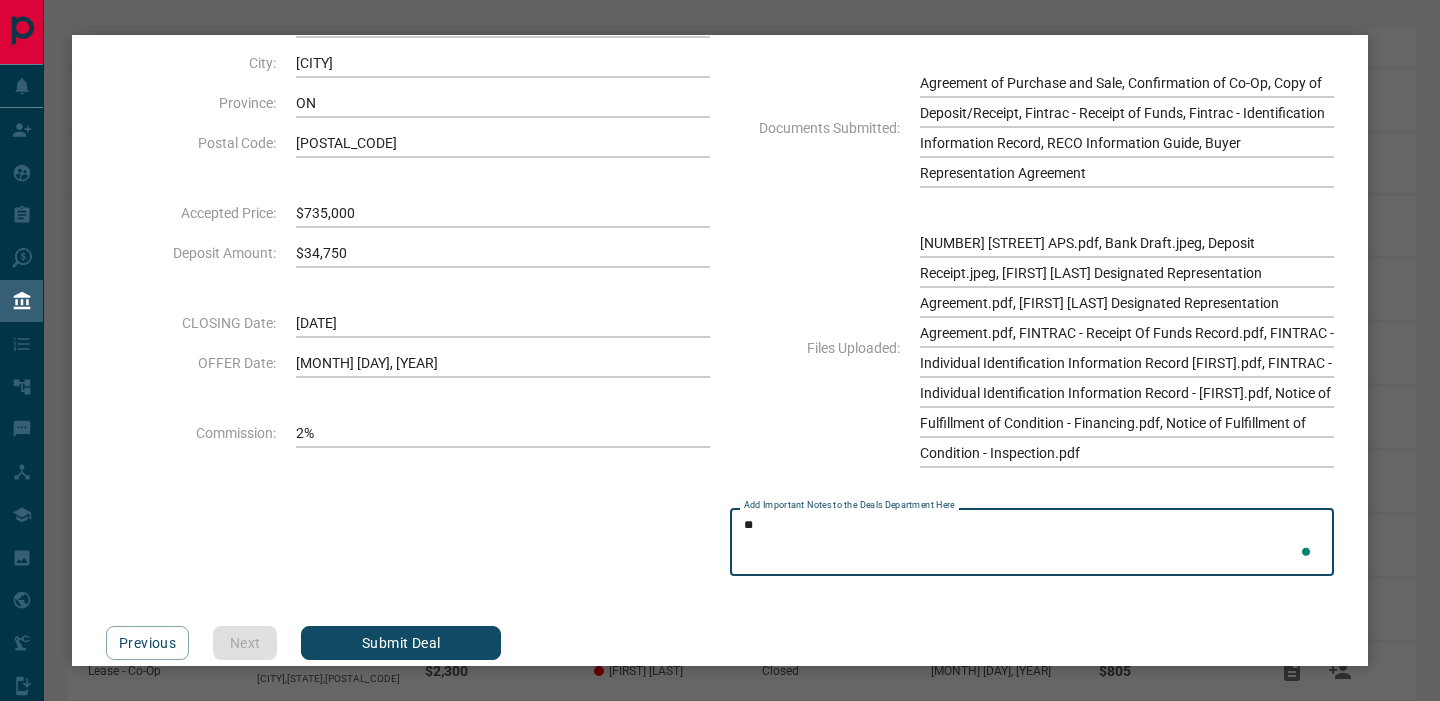 type on "*" 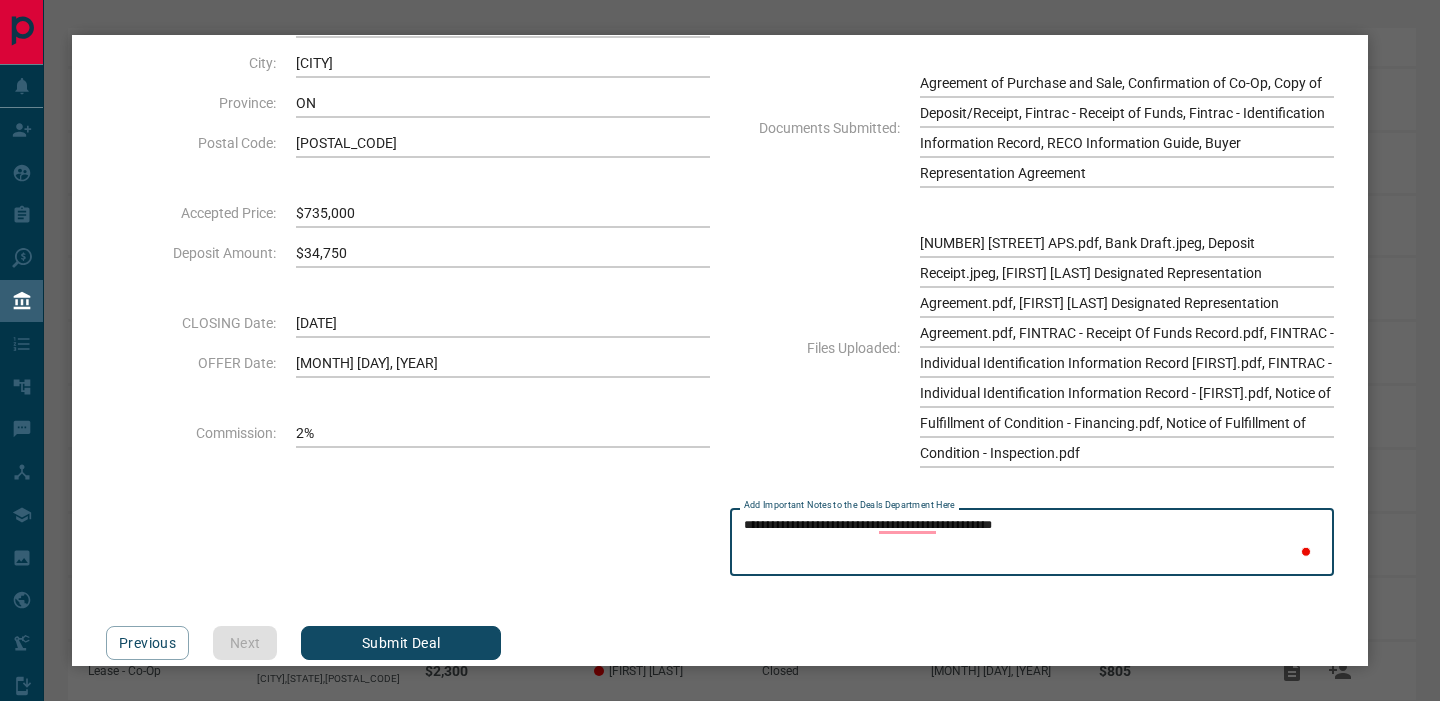 click on "**********" at bounding box center [1032, 542] 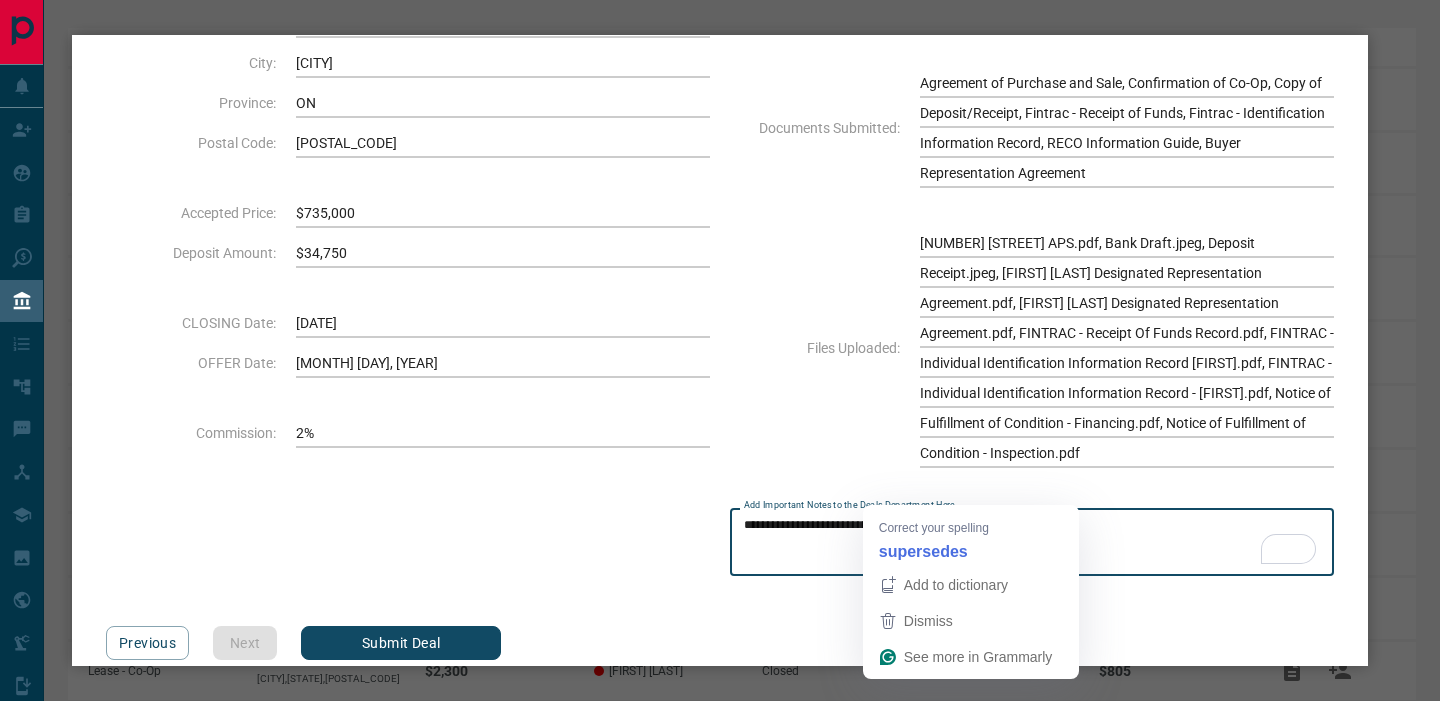 click on "**********" at bounding box center [1032, 542] 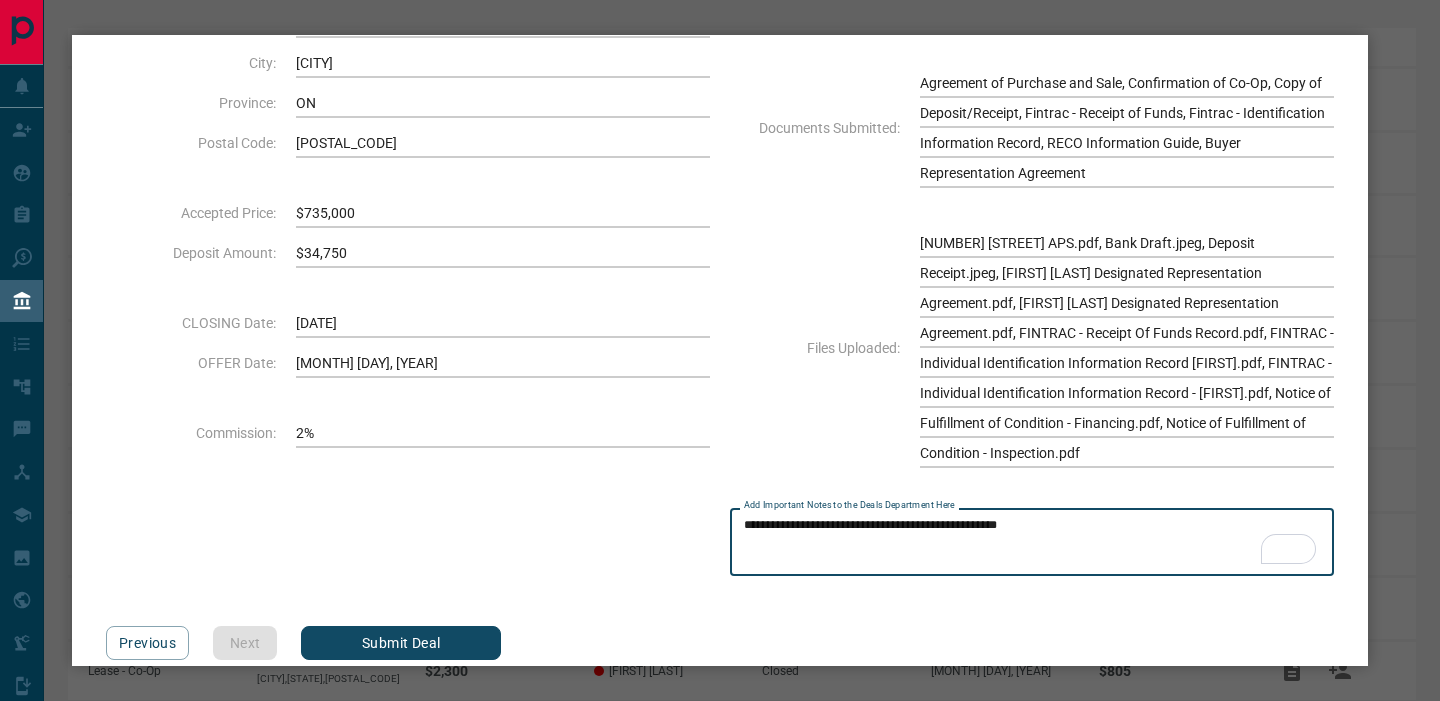 click on "**********" at bounding box center (1032, 542) 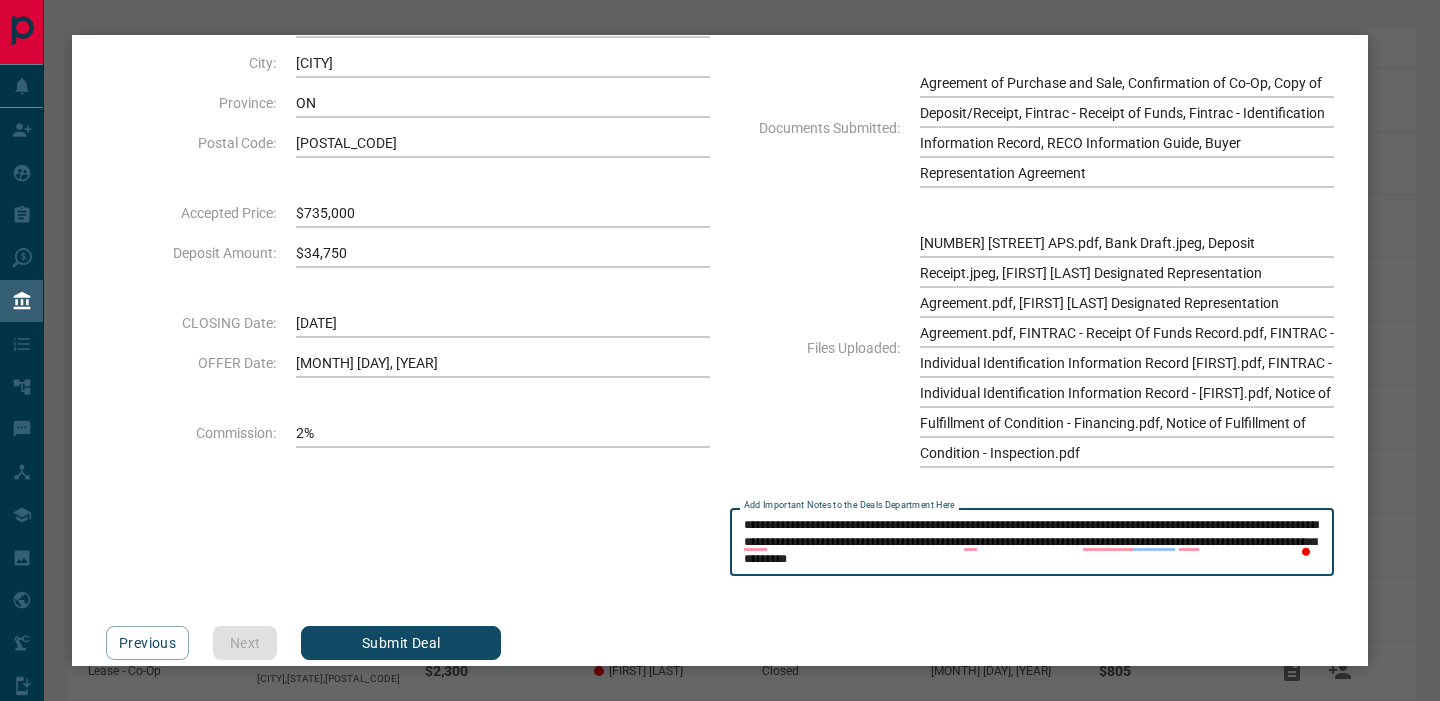type on "**********" 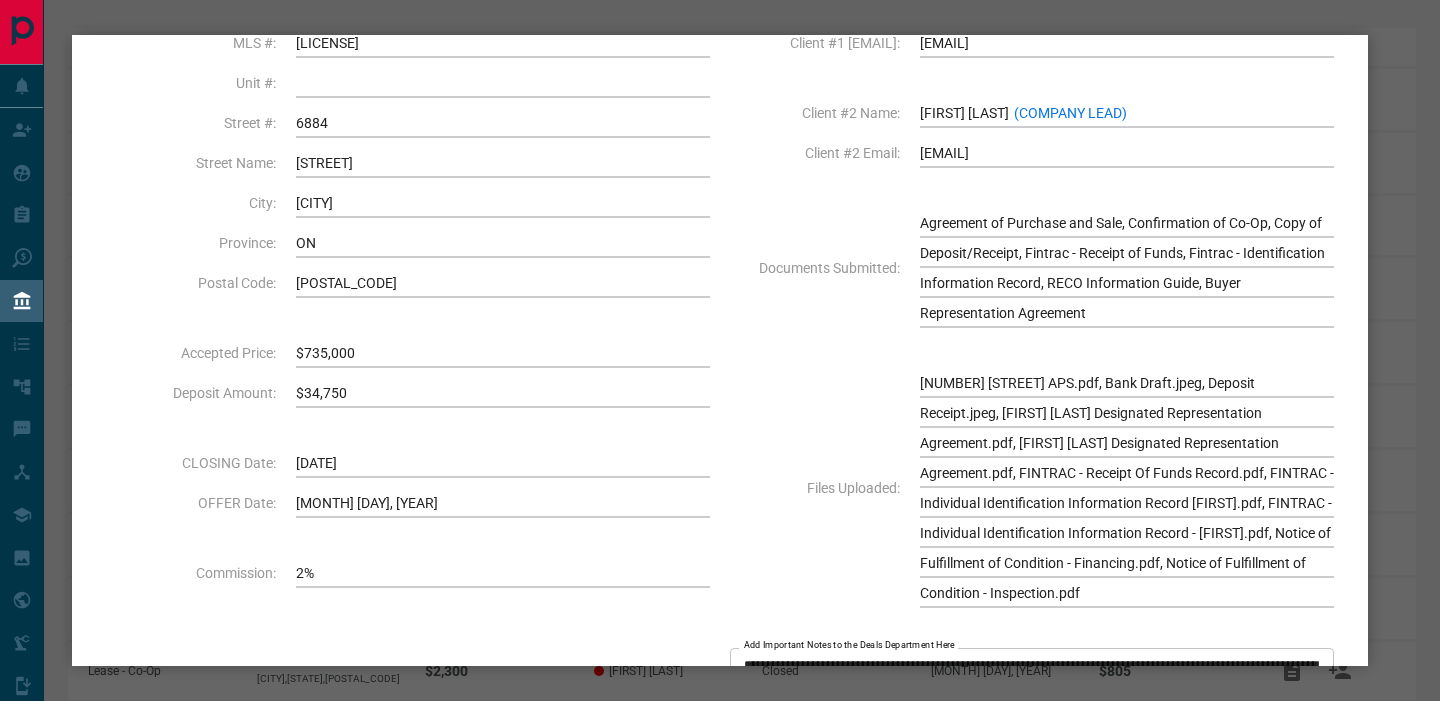 scroll, scrollTop: 377, scrollLeft: 0, axis: vertical 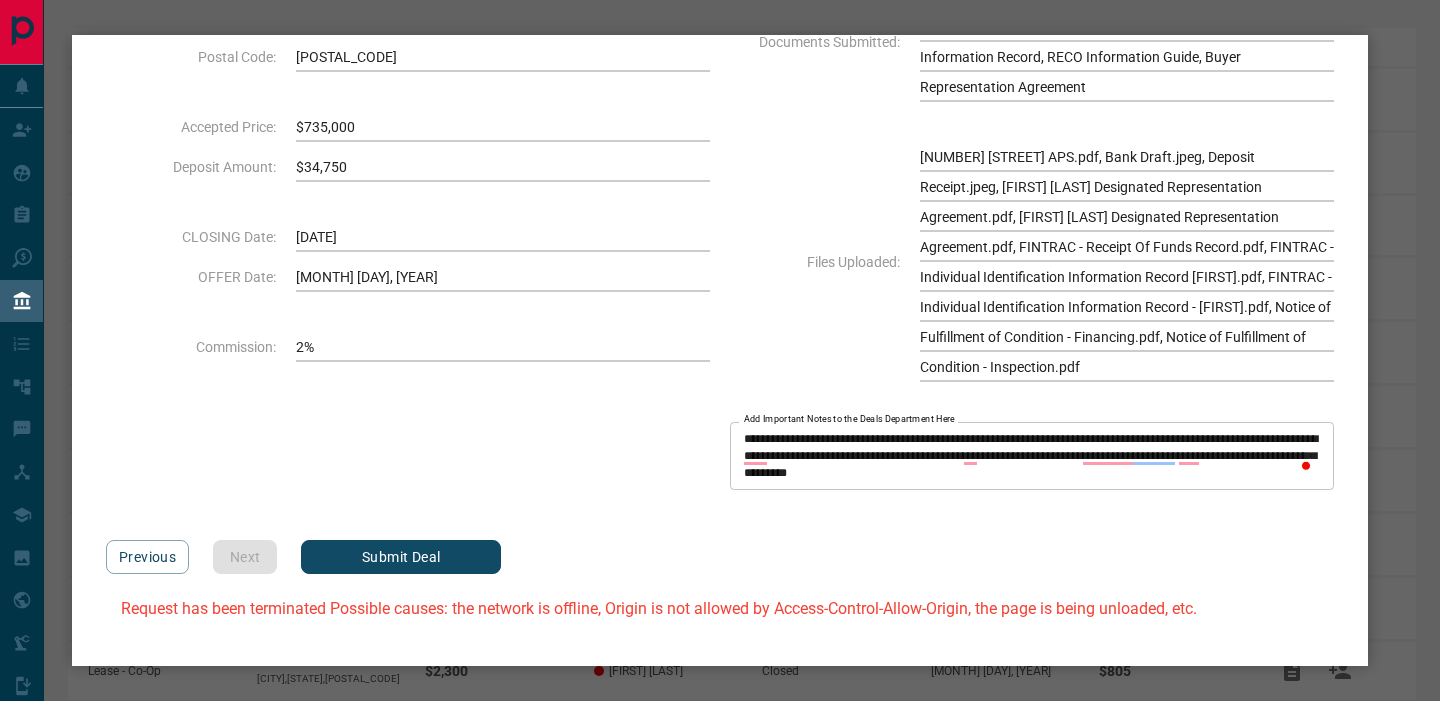 click on "Submit Deal" at bounding box center [401, 557] 